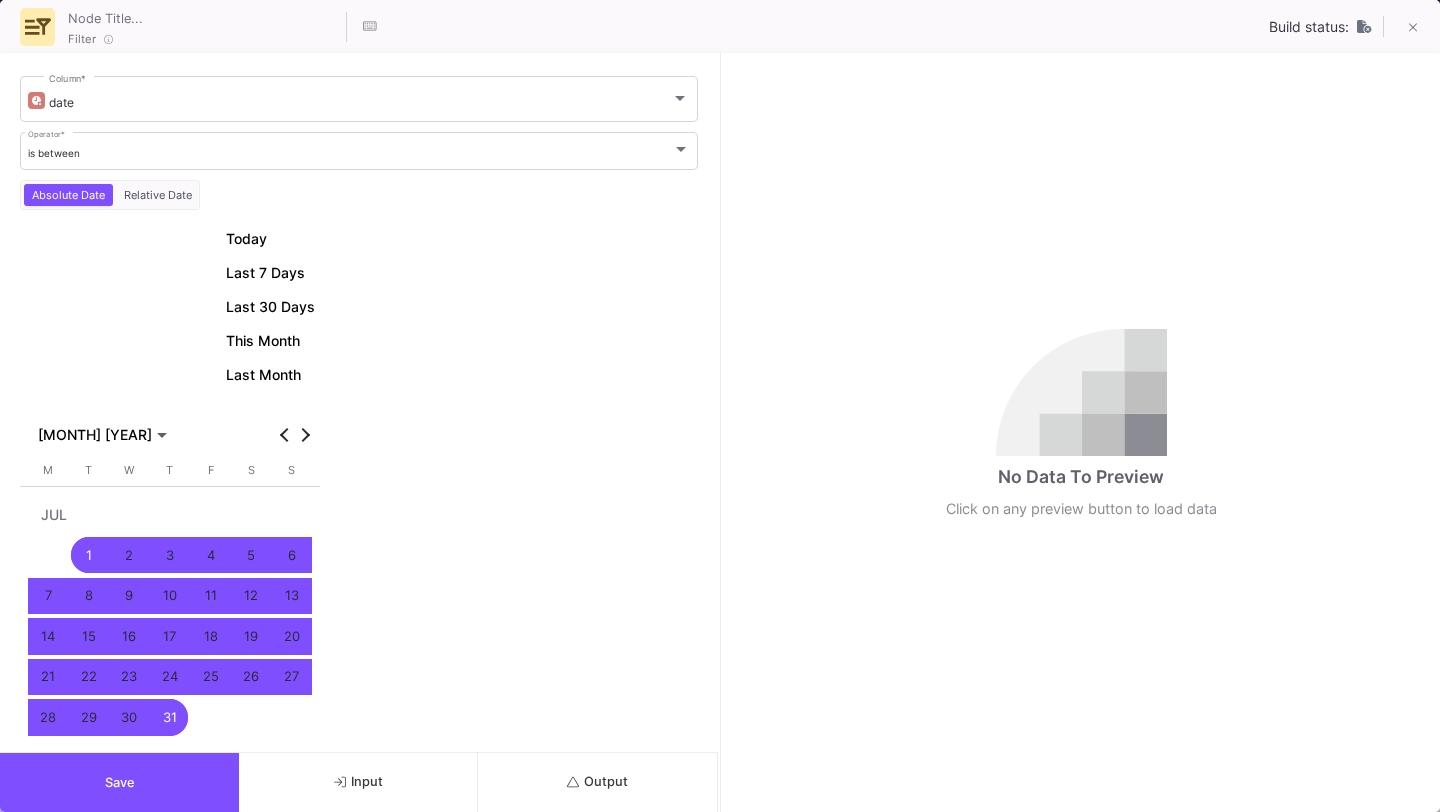 scroll, scrollTop: 0, scrollLeft: 0, axis: both 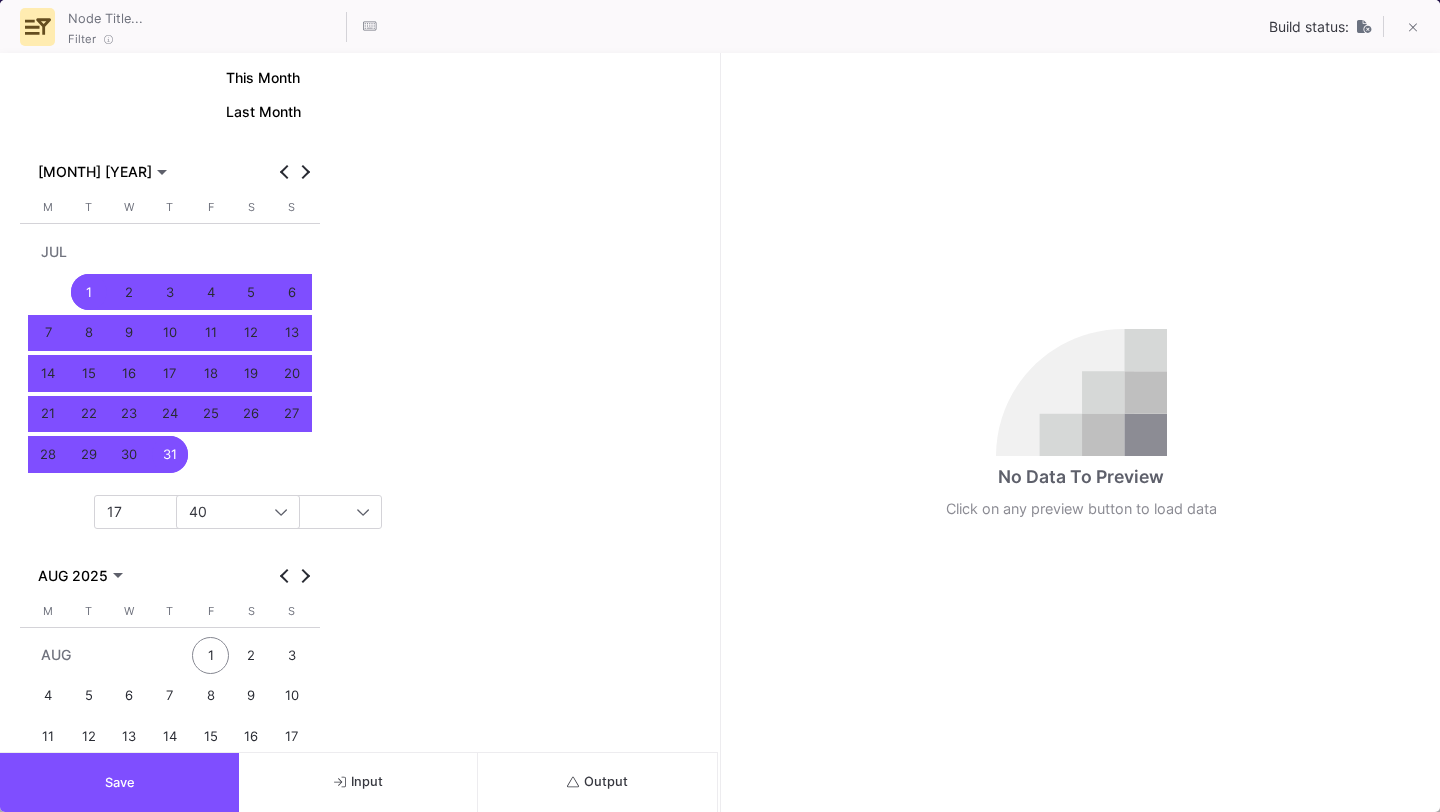 click on "Save" at bounding box center (119, 782) 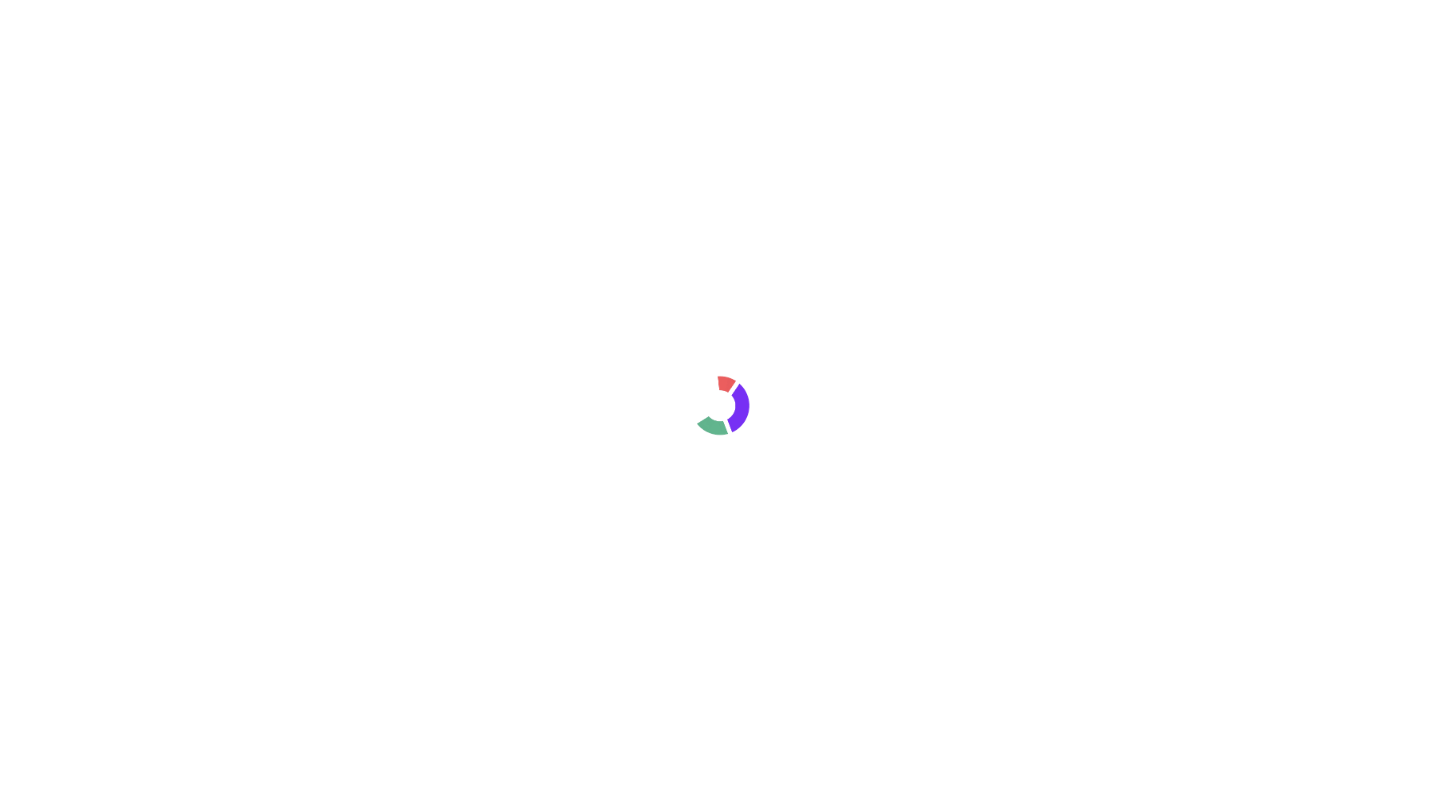 scroll, scrollTop: 0, scrollLeft: 0, axis: both 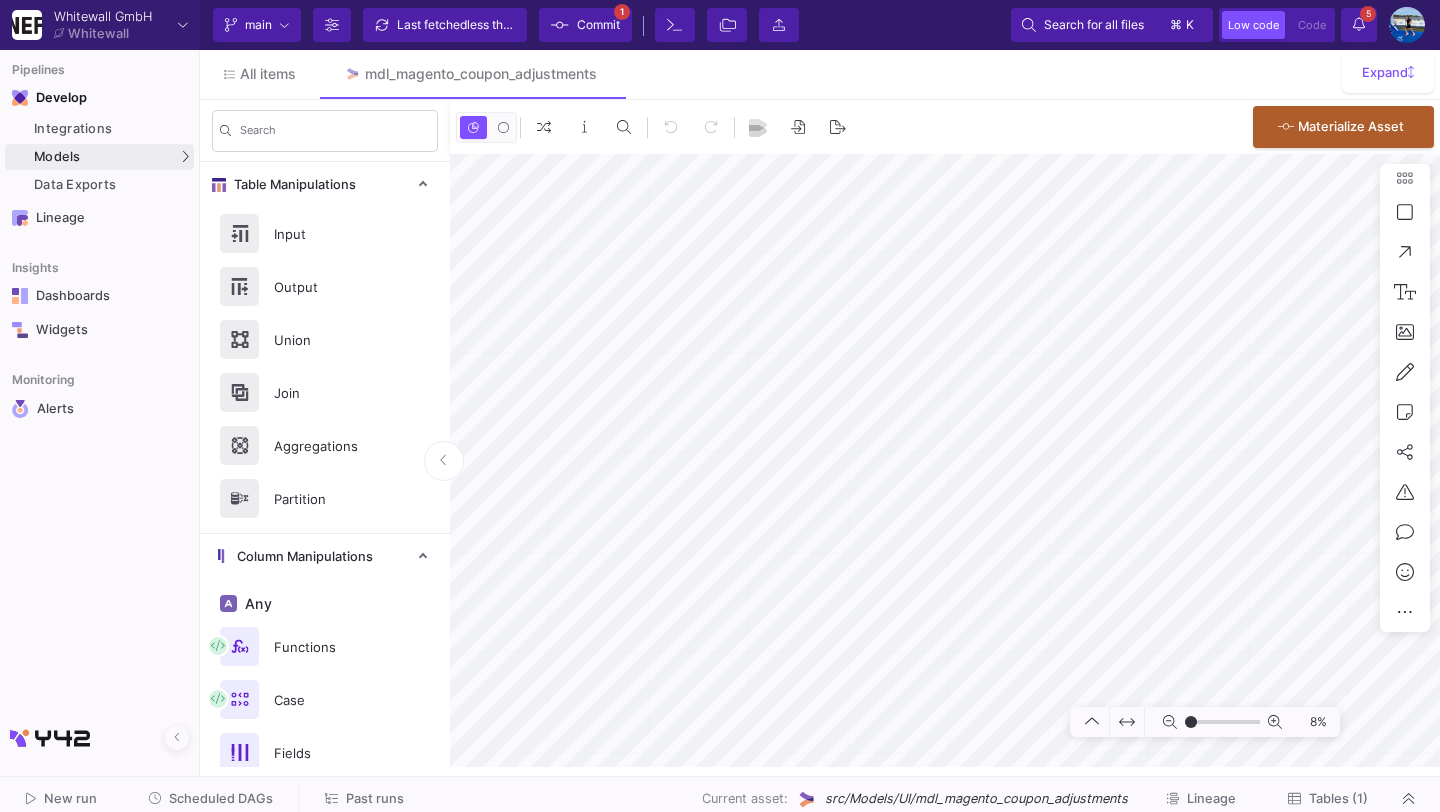 type on "-1" 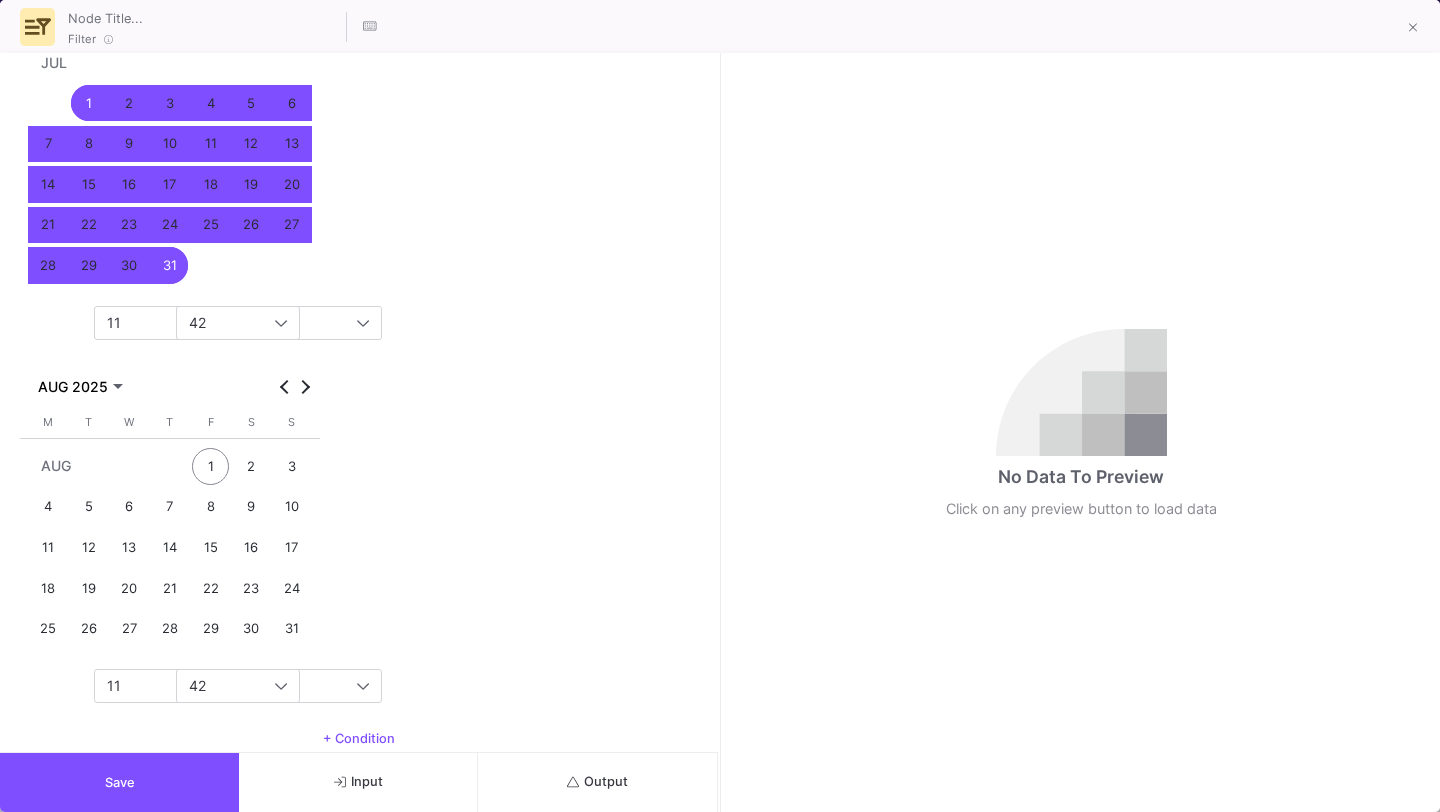 scroll, scrollTop: 456, scrollLeft: 0, axis: vertical 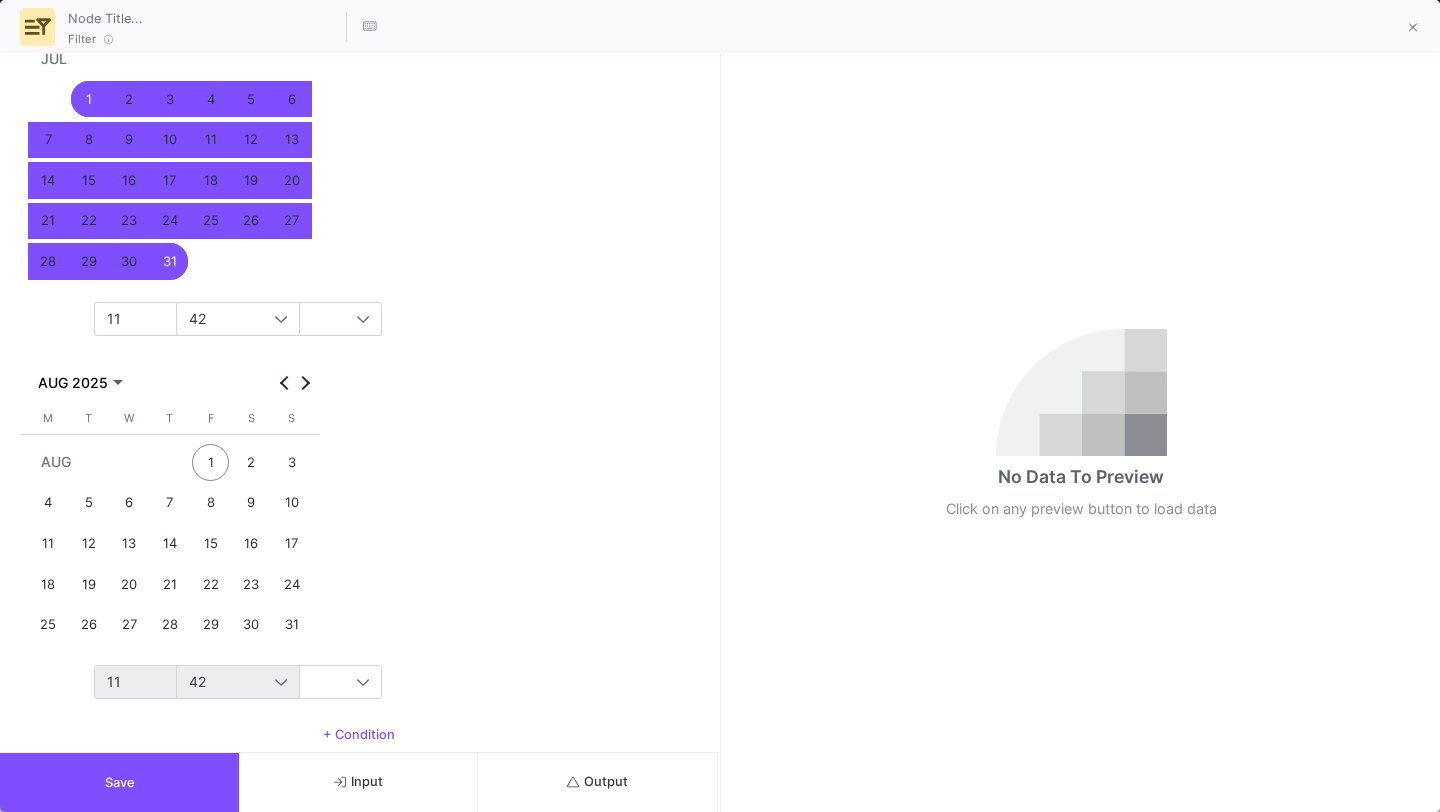 click on "11" 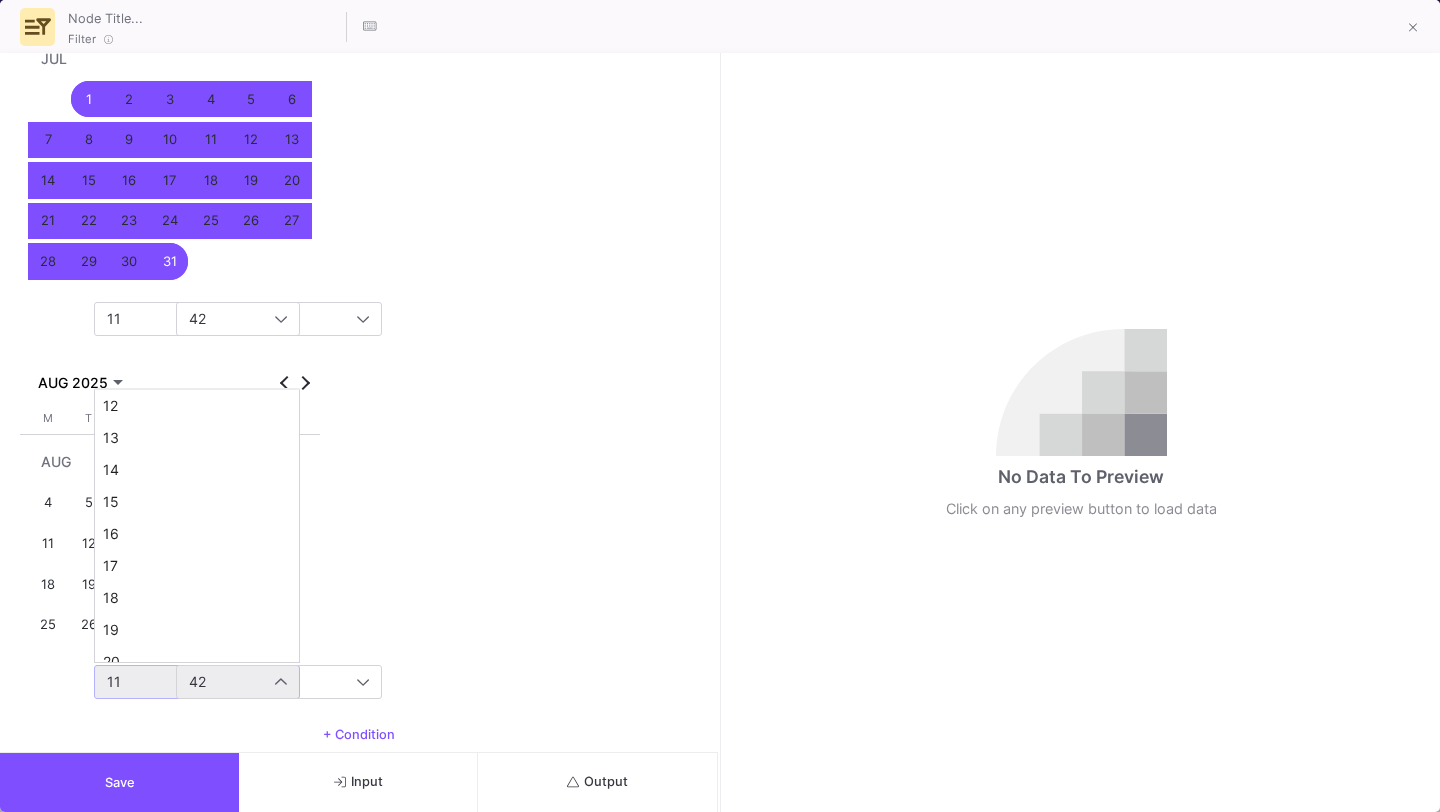 scroll, scrollTop: 502, scrollLeft: 0, axis: vertical 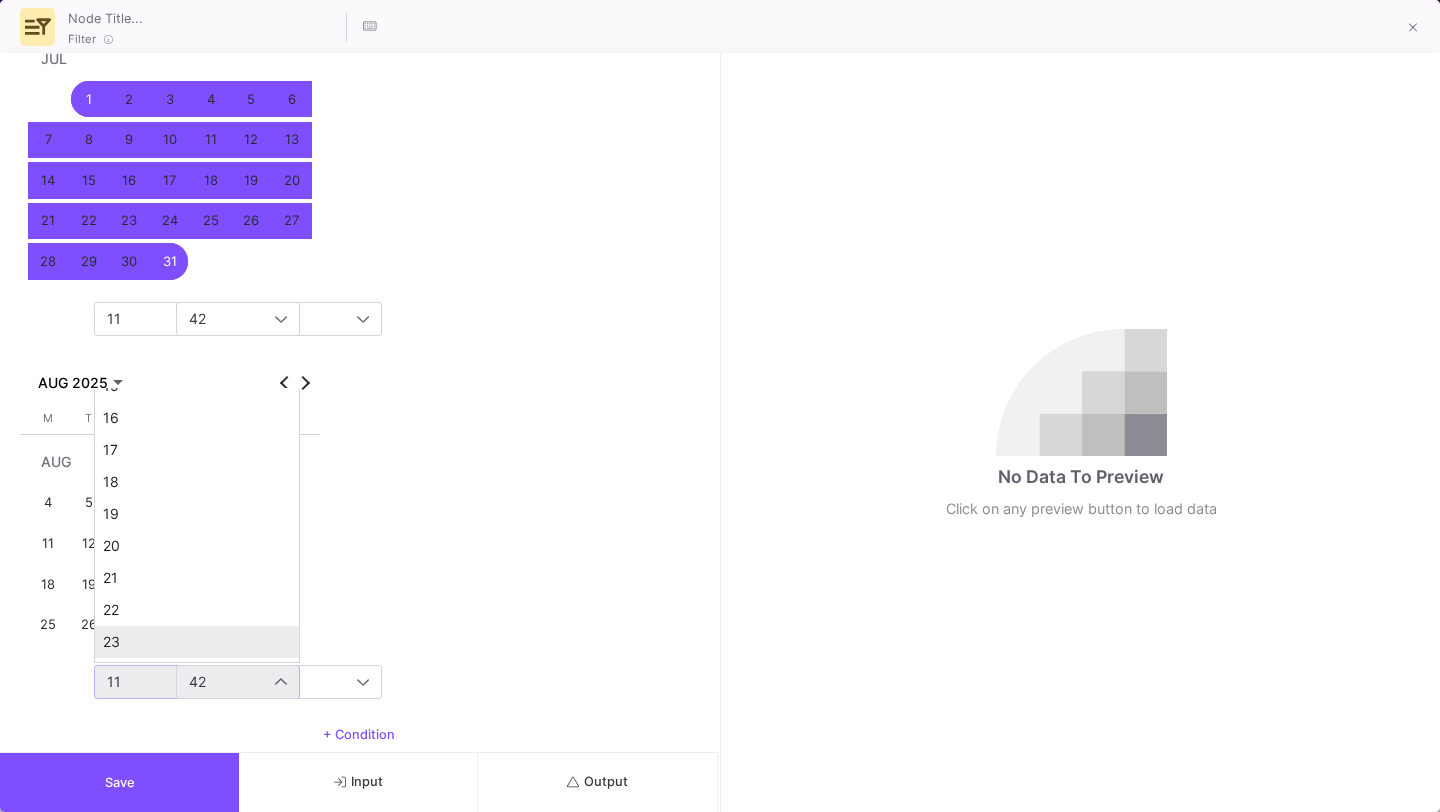 click on "23" at bounding box center [197, 642] 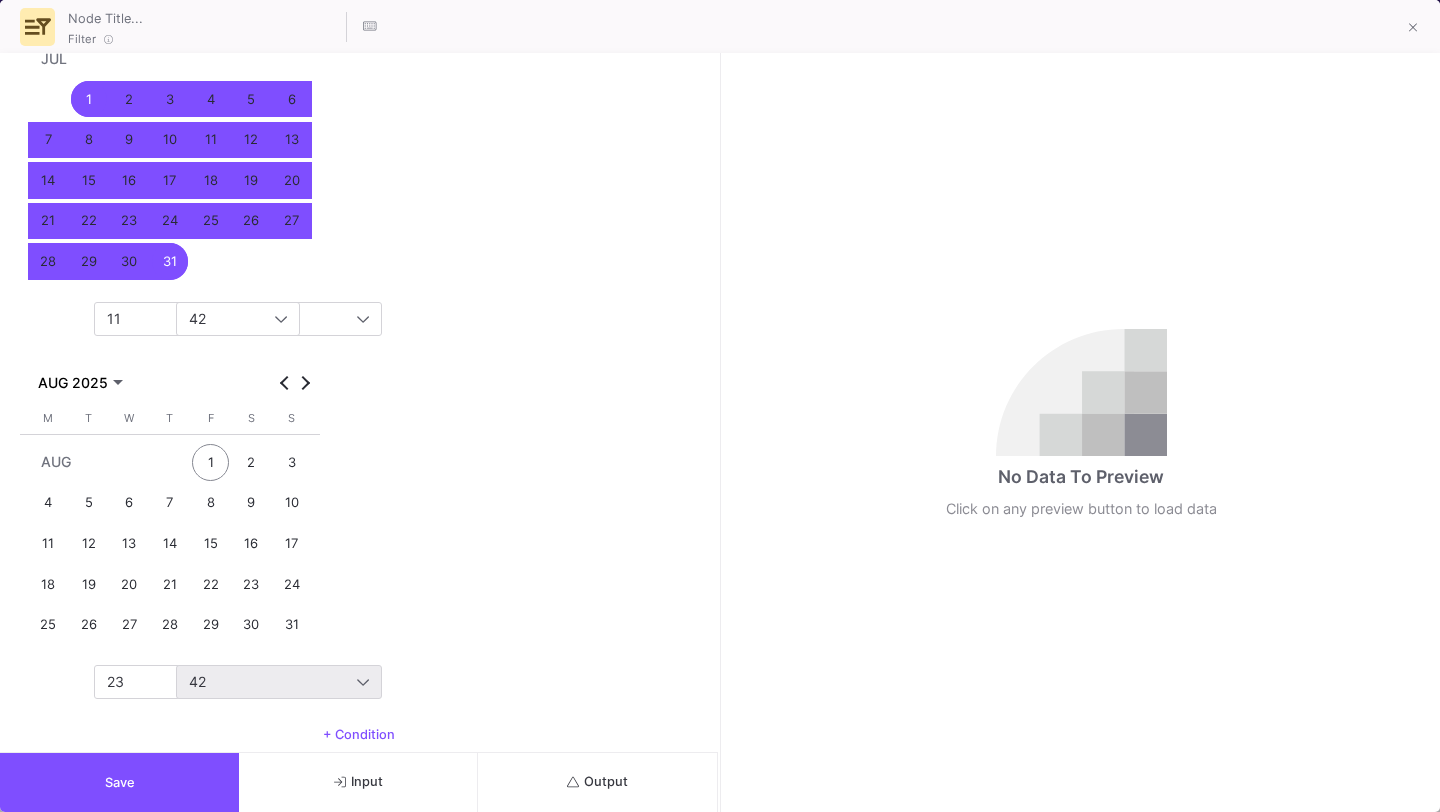 click on "42" 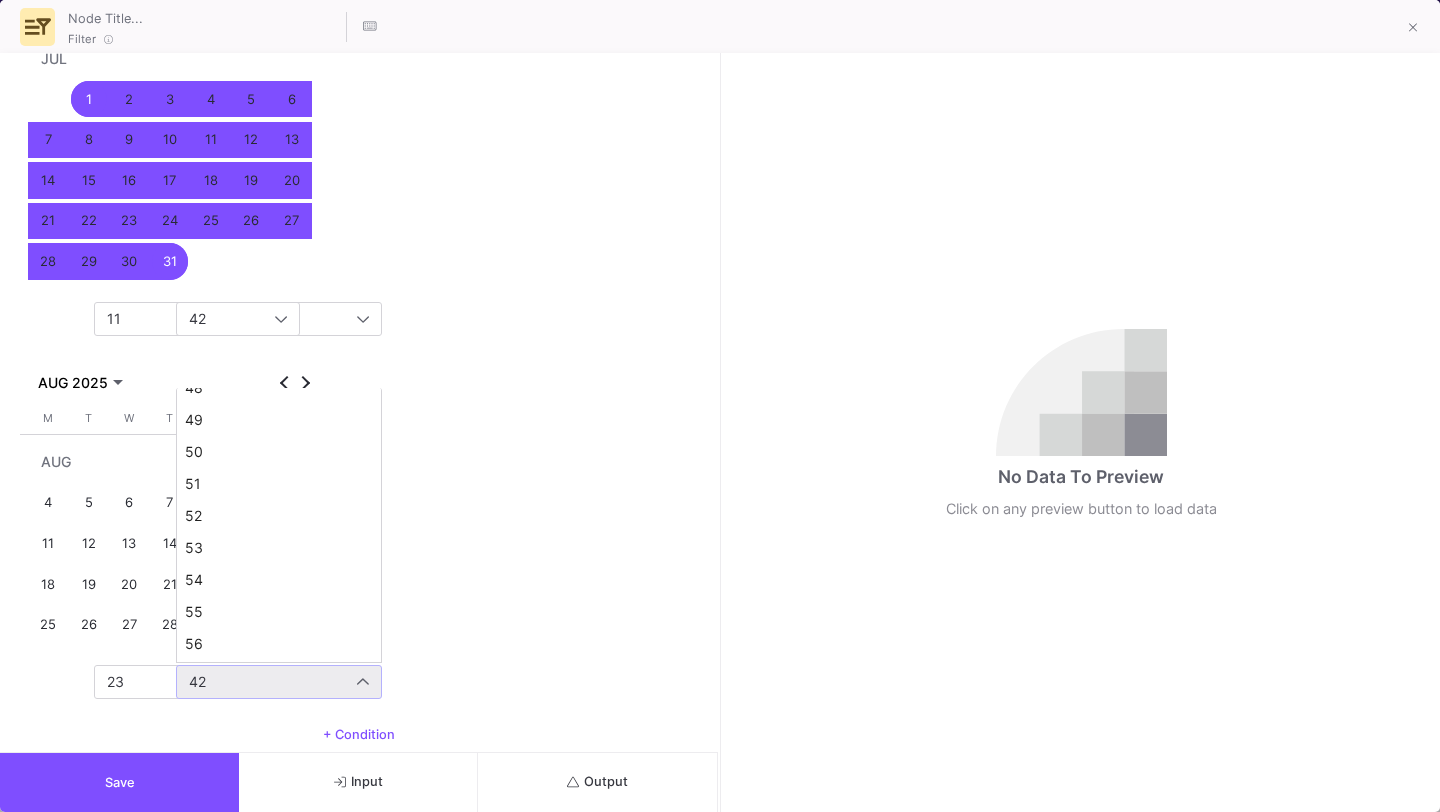 scroll, scrollTop: 1654, scrollLeft: 0, axis: vertical 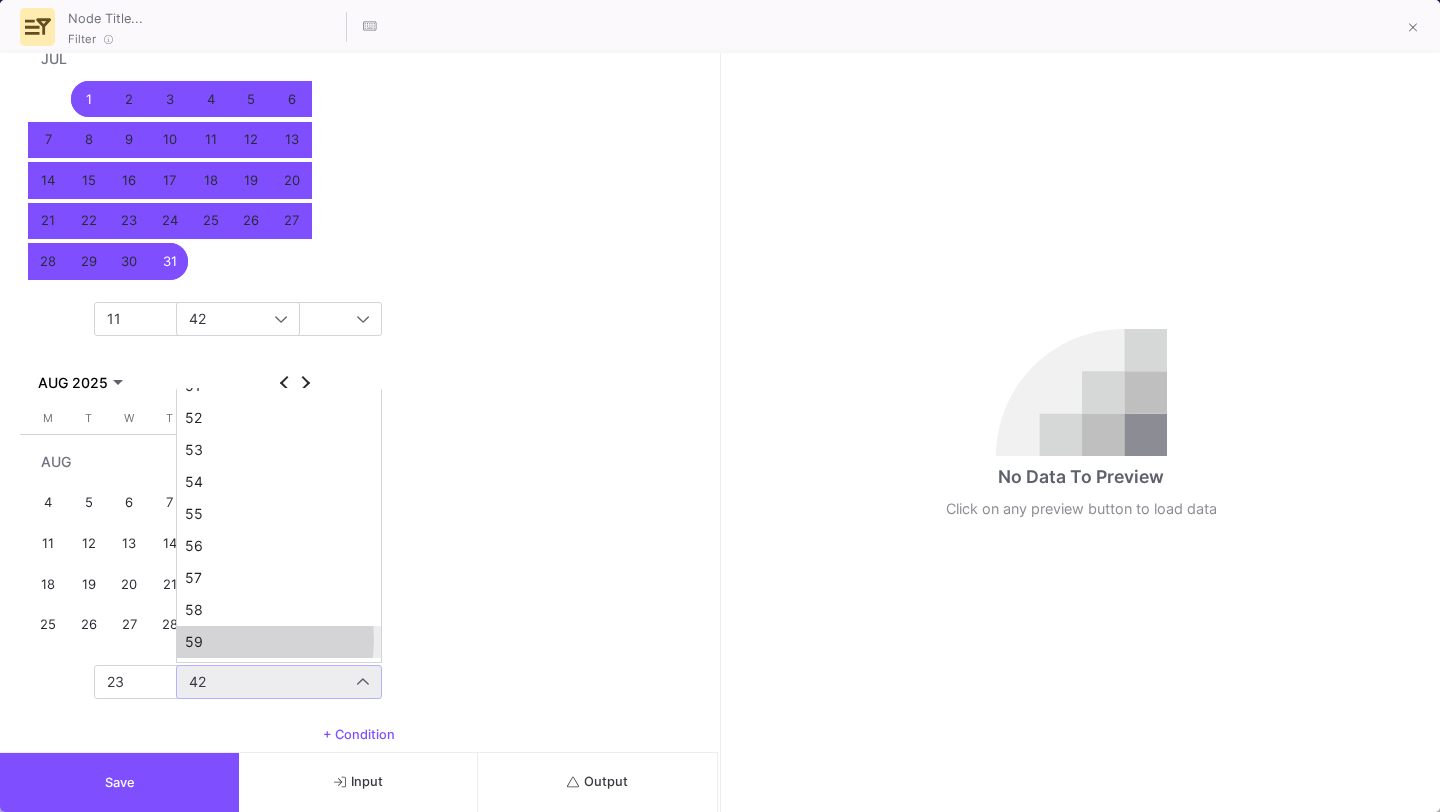 click on "59" at bounding box center [279, 642] 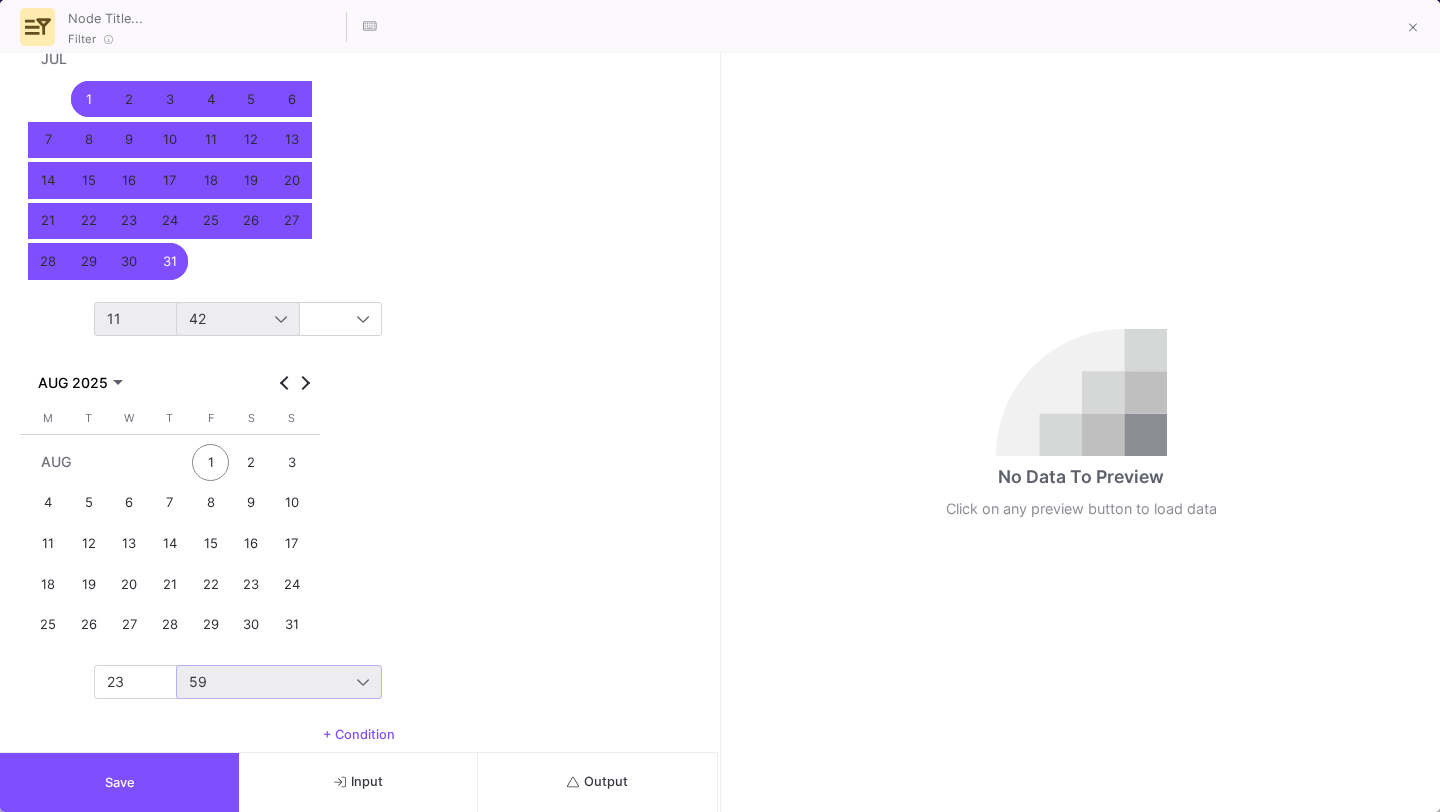 click on "11" at bounding box center (191, 319) 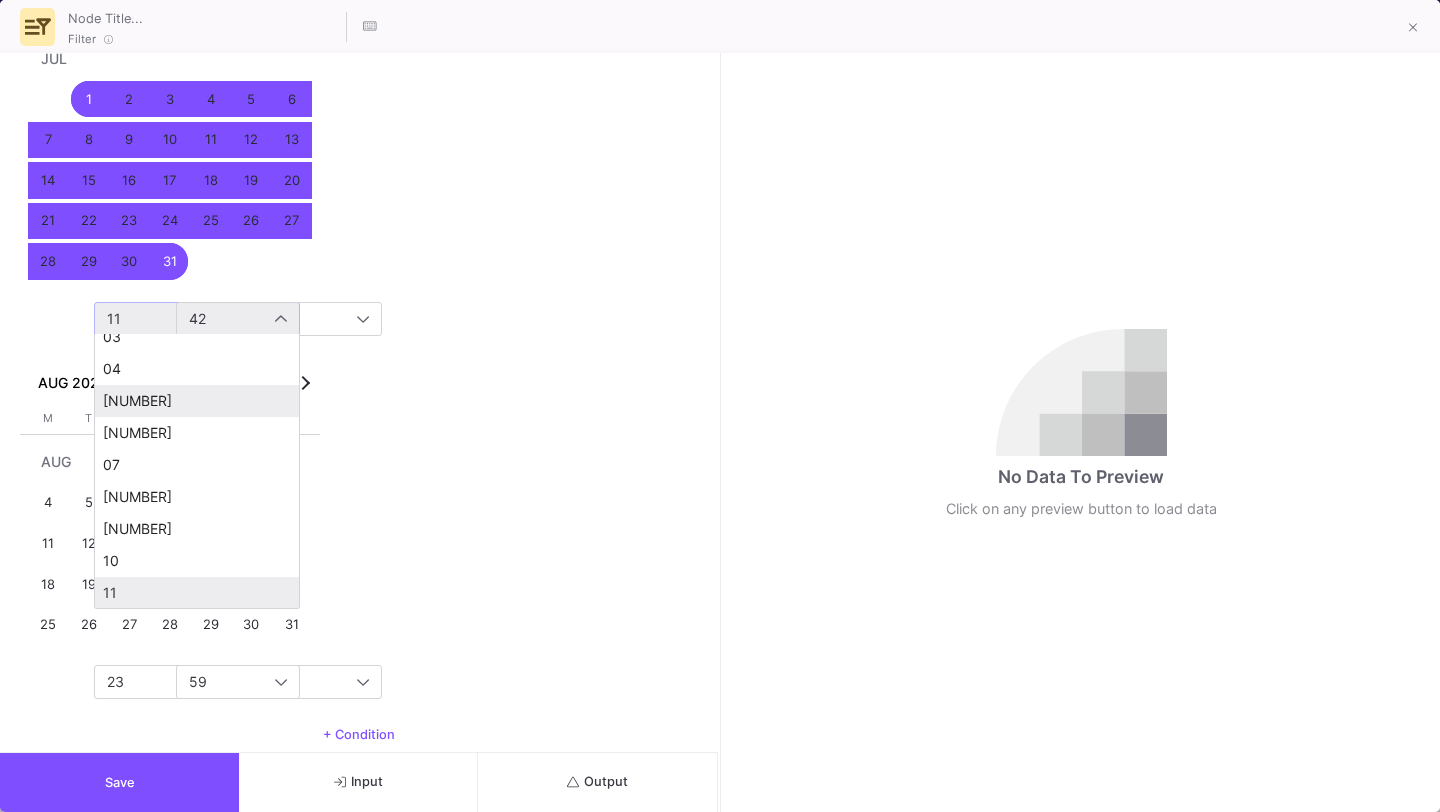 scroll, scrollTop: 0, scrollLeft: 0, axis: both 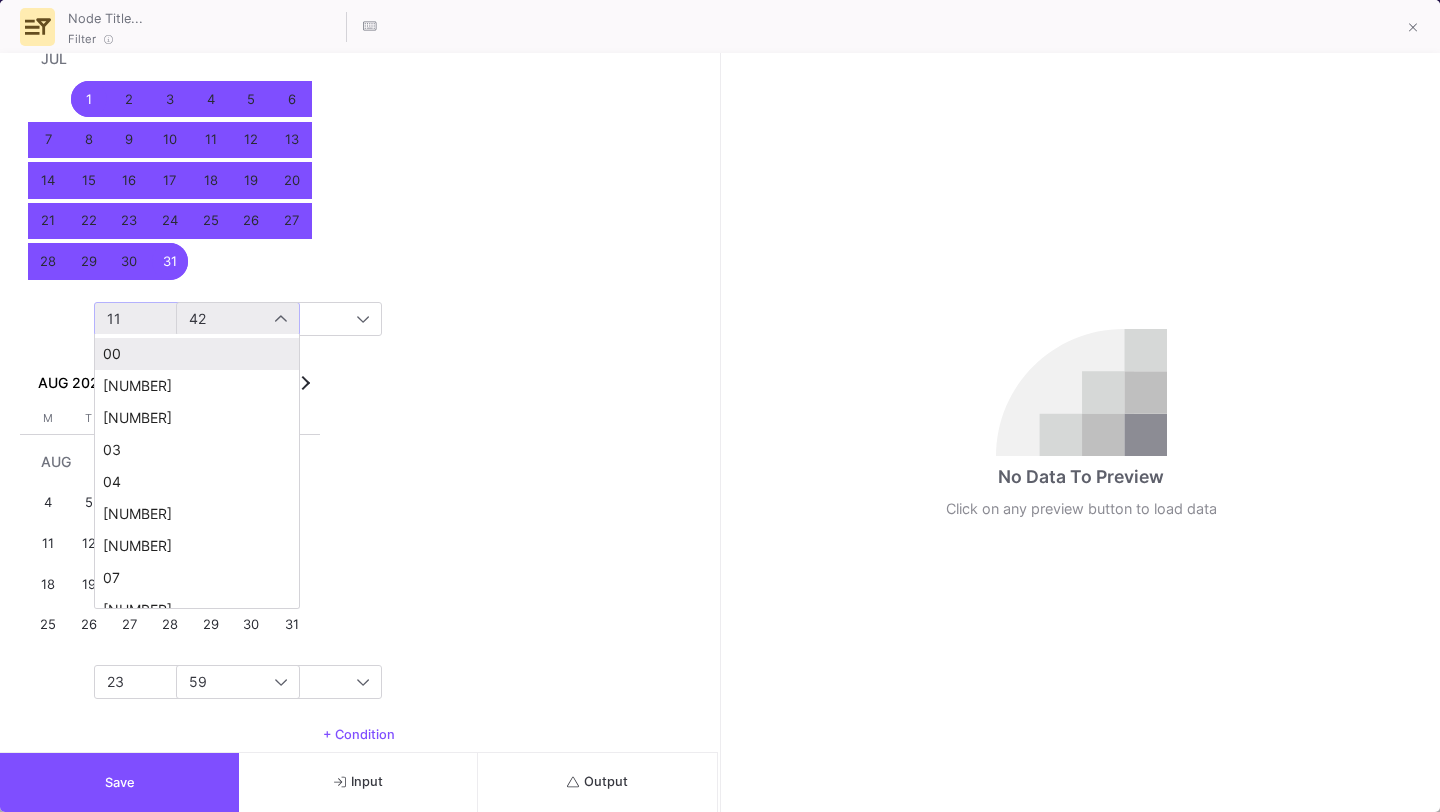 click on "00" at bounding box center (197, 354) 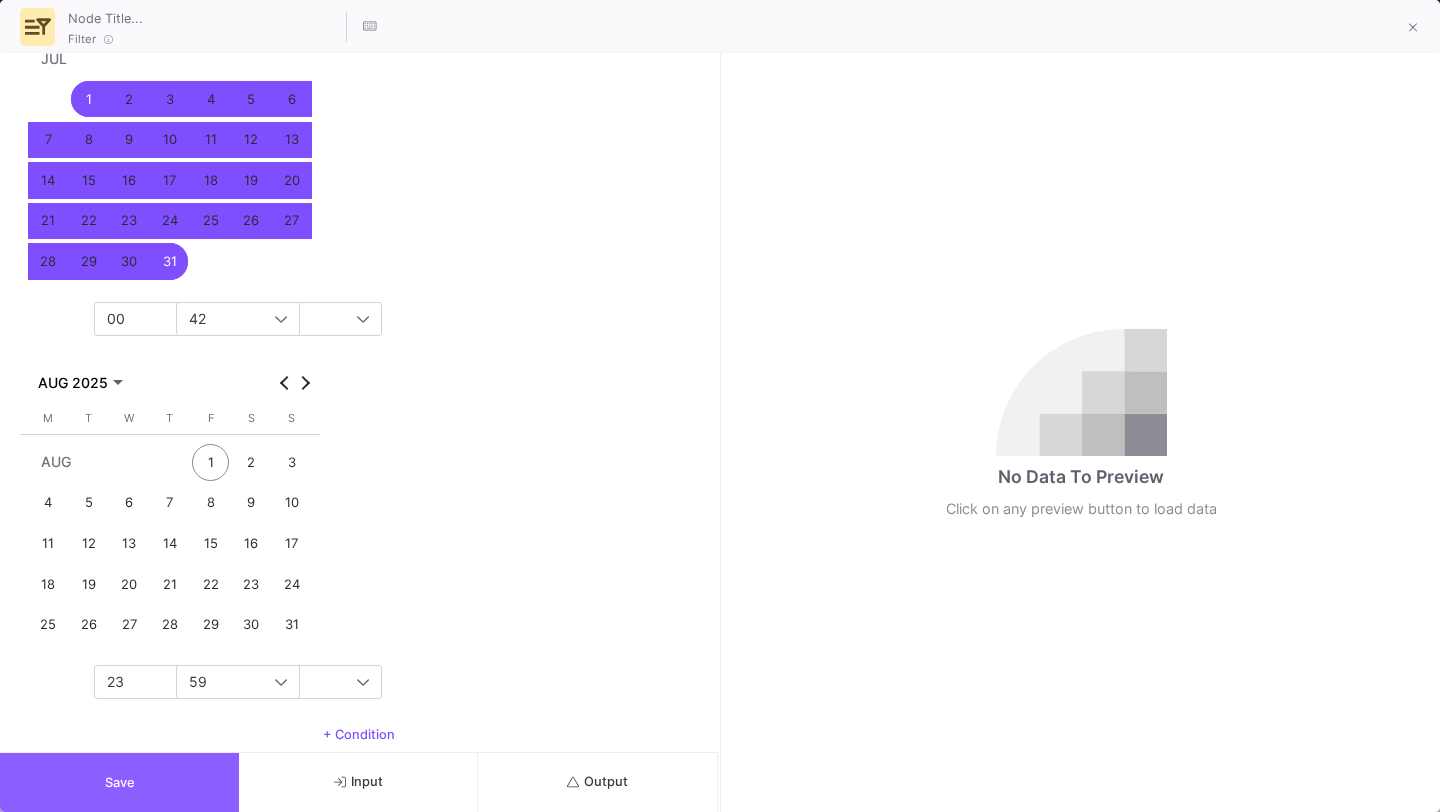click on "Save" at bounding box center [119, 782] 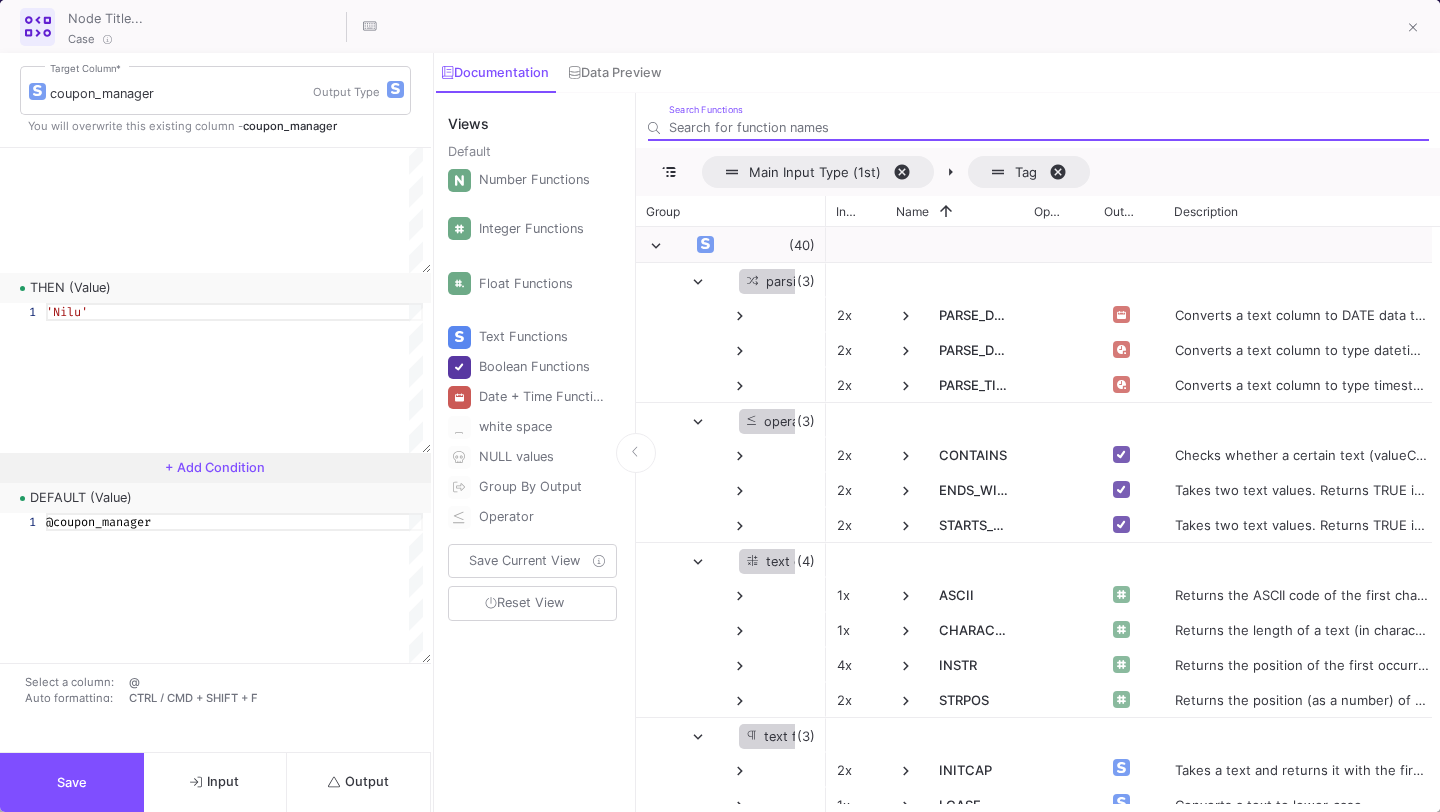 scroll, scrollTop: 0, scrollLeft: 0, axis: both 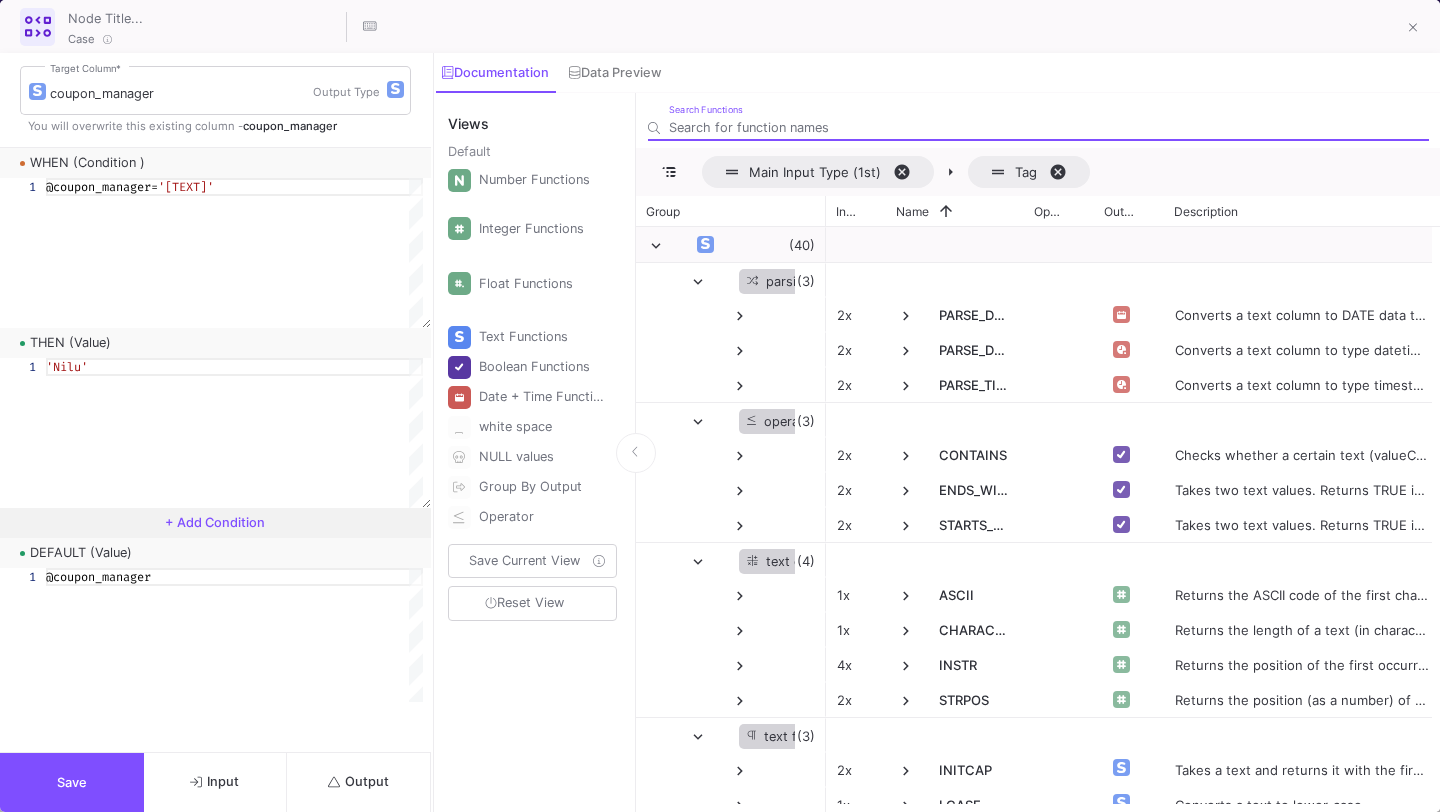 click on "+ Add Condition" at bounding box center [215, 522] 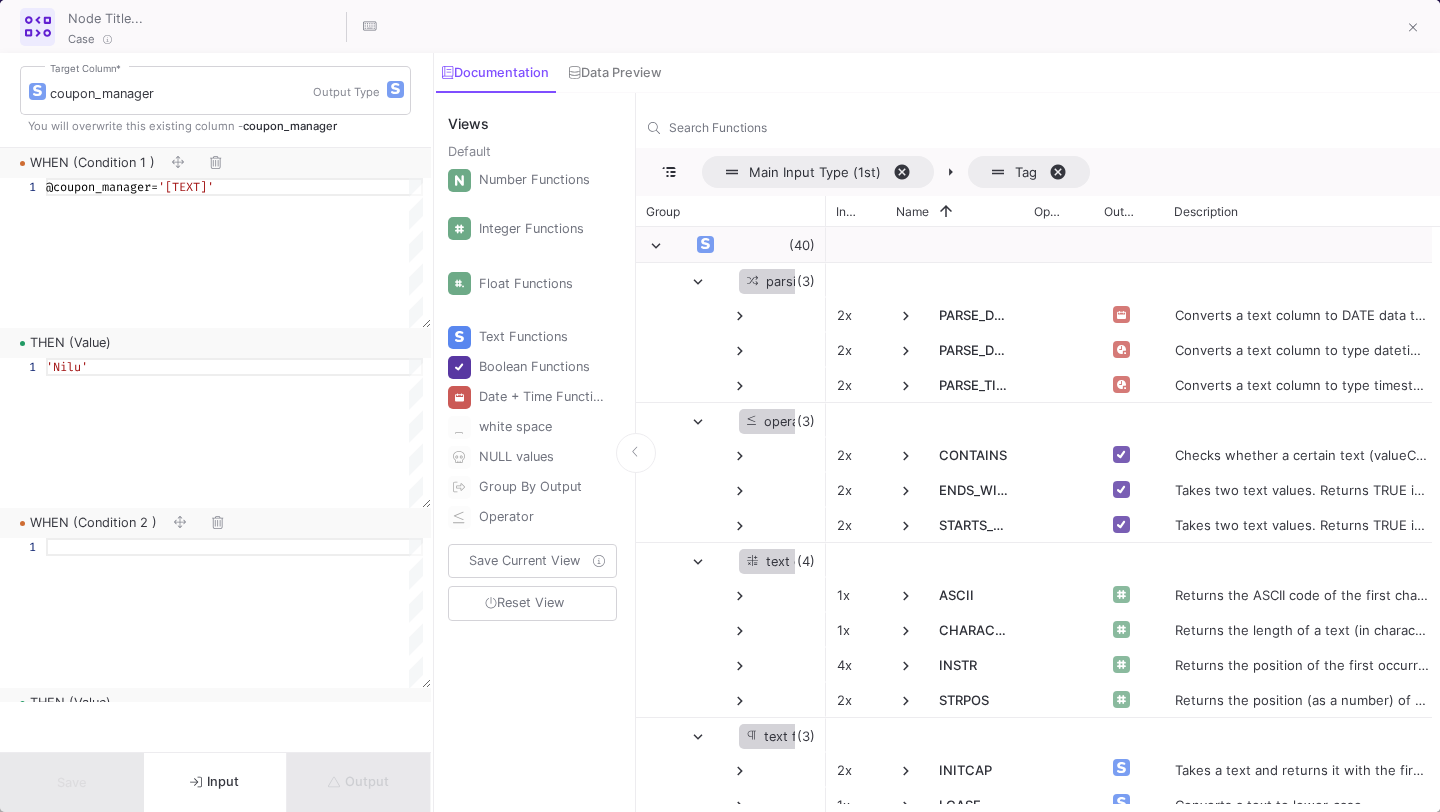 click at bounding box center (234, 547) 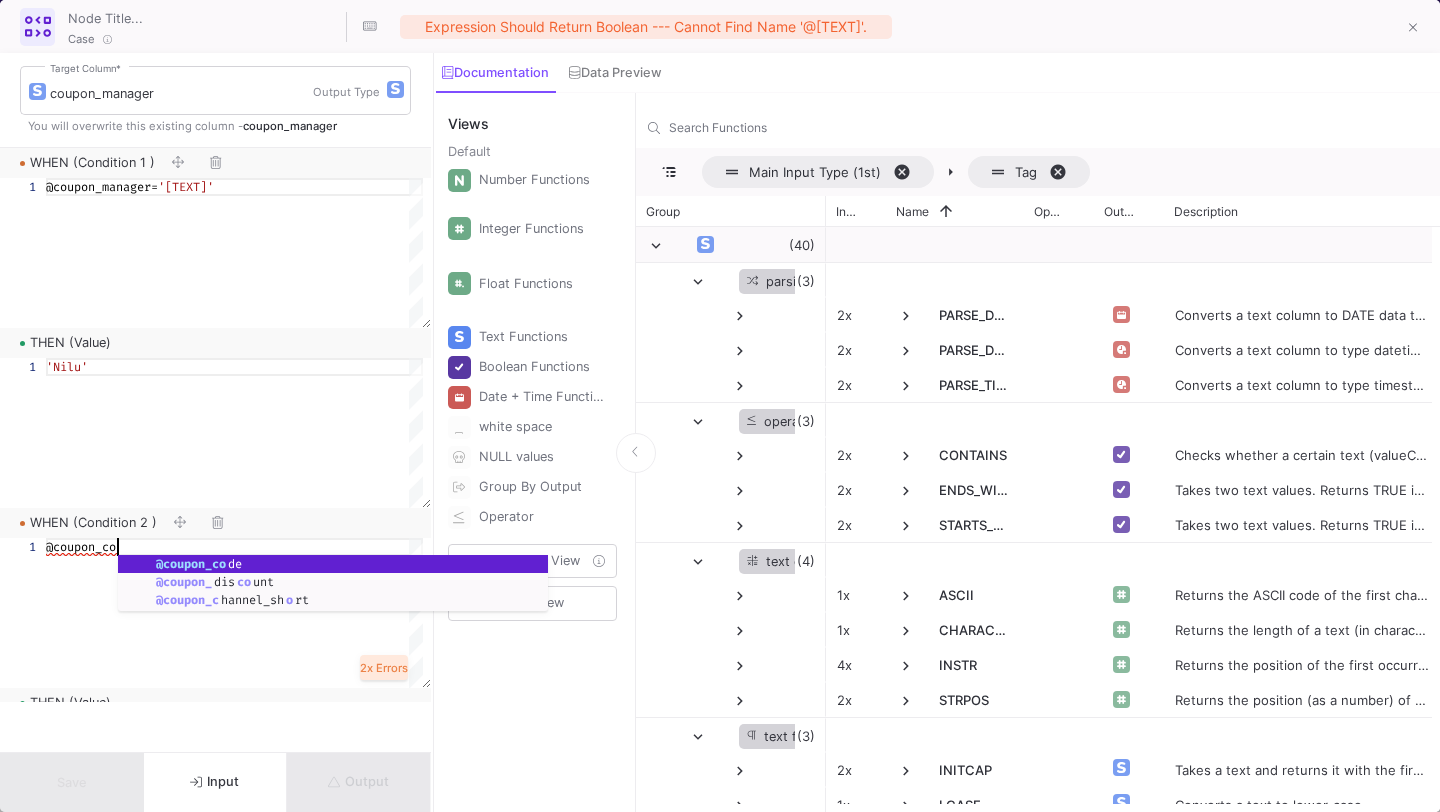 scroll, scrollTop: 0, scrollLeft: 85, axis: horizontal 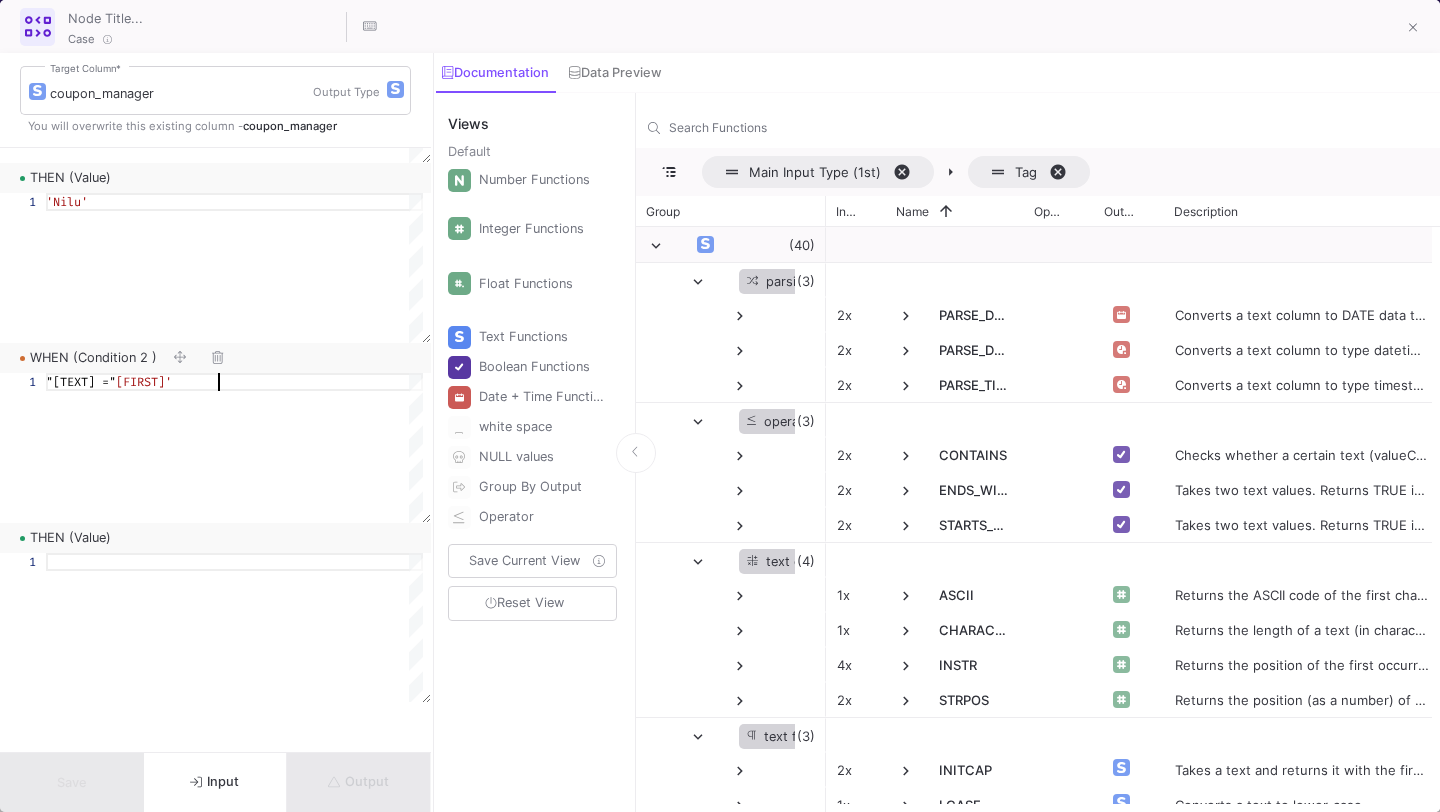 type on "@coupon_code = 'vanesale'" 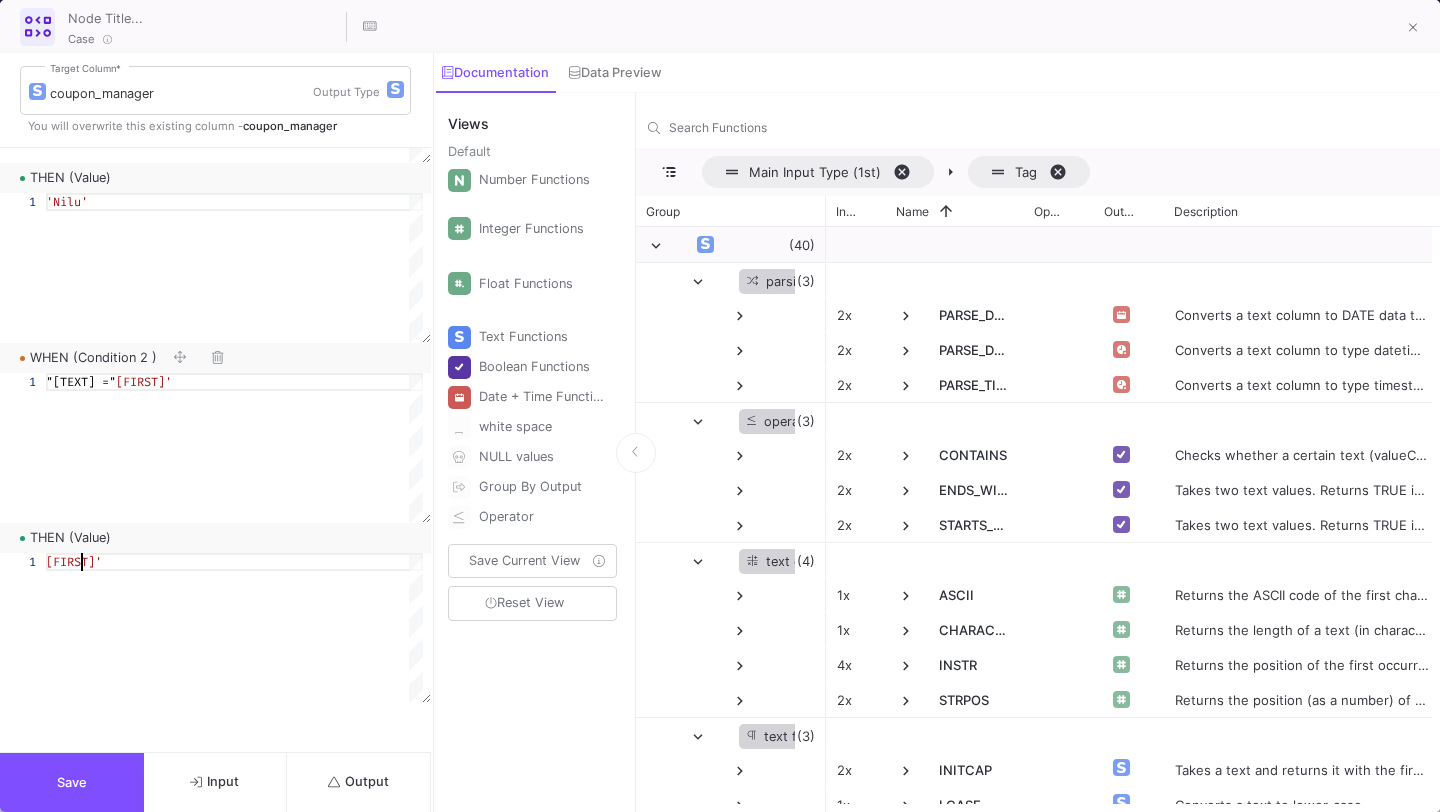 scroll, scrollTop: 0, scrollLeft: 42, axis: horizontal 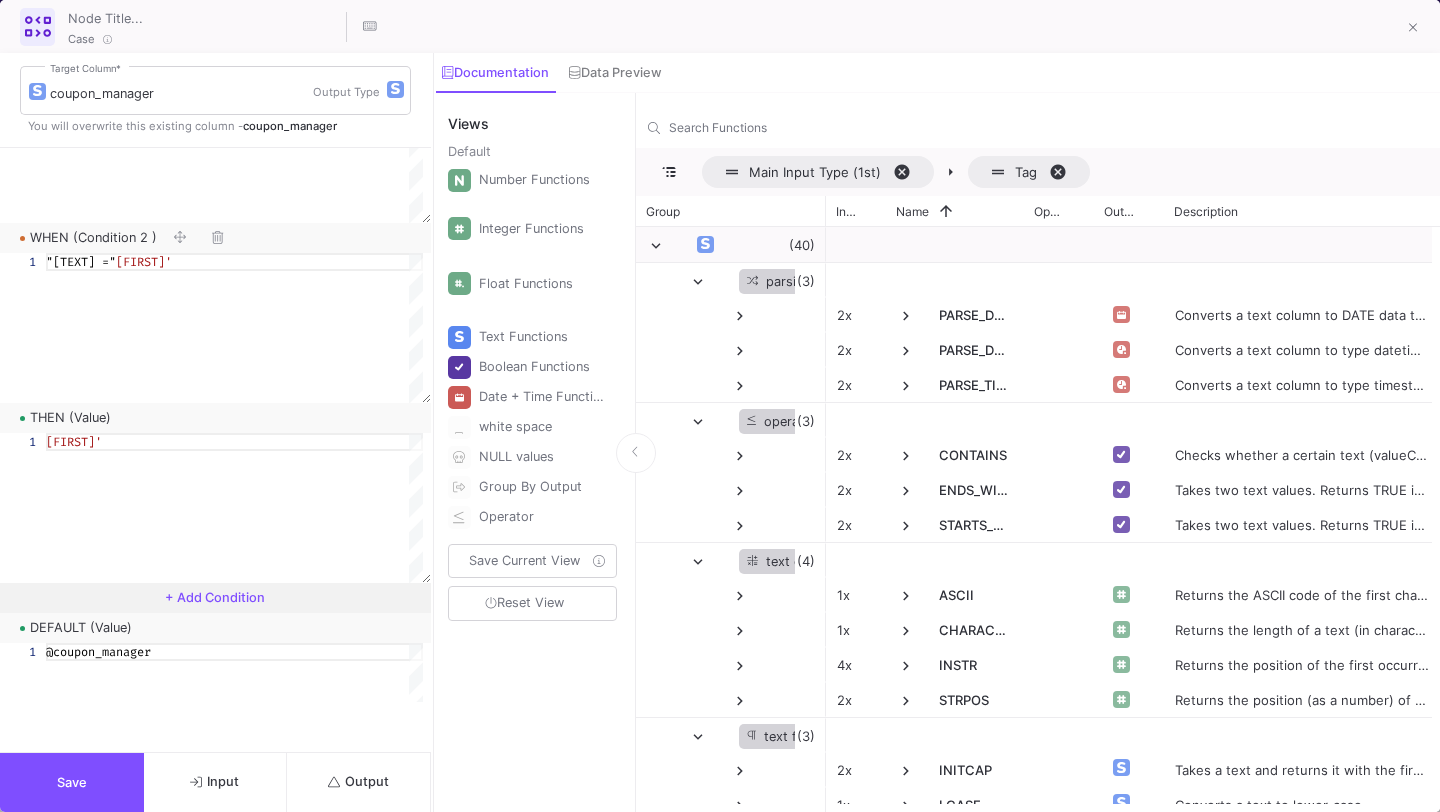 type on "'David'" 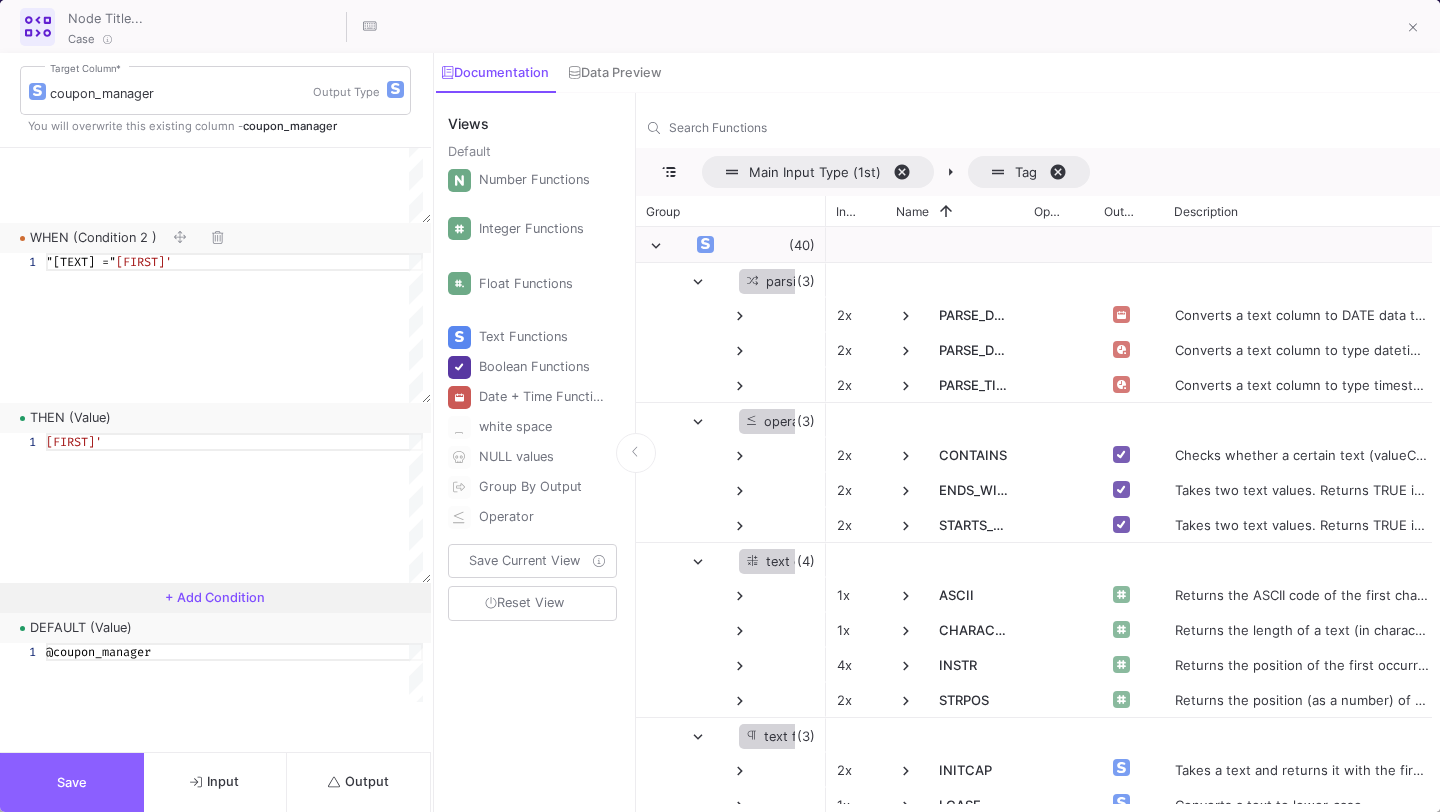 click on "Save" at bounding box center [72, 782] 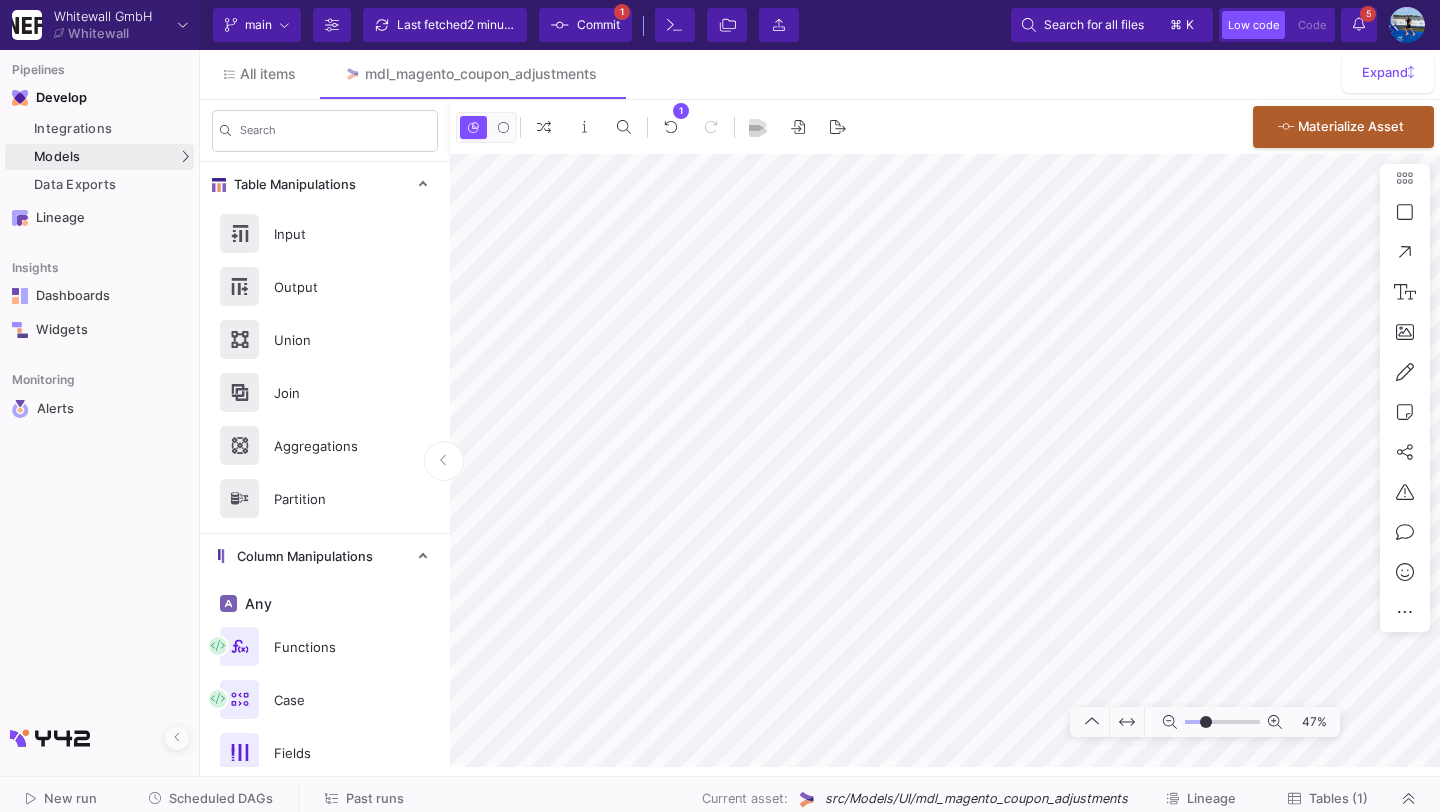 type on "-16" 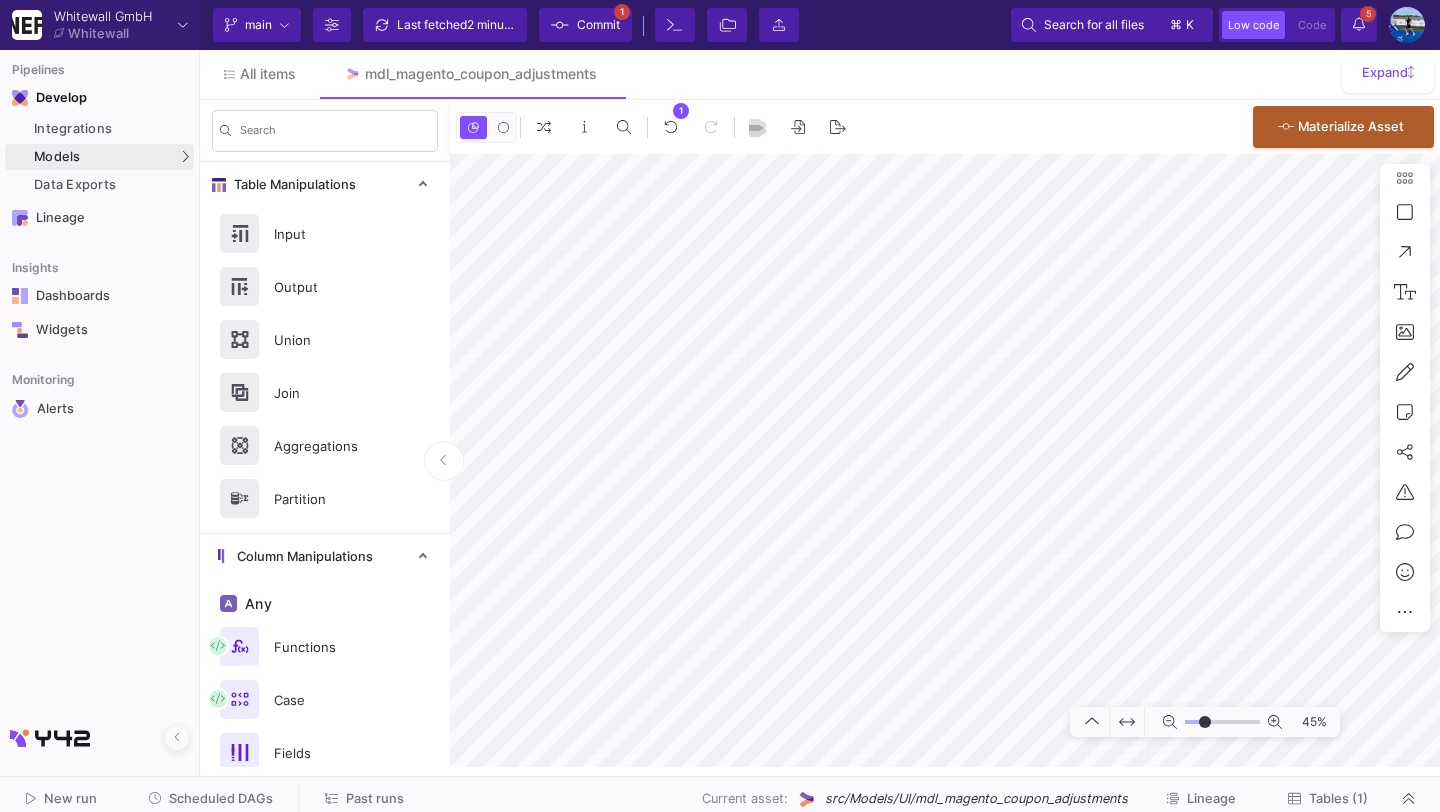 click on "Last fetched  2 minutes ago" 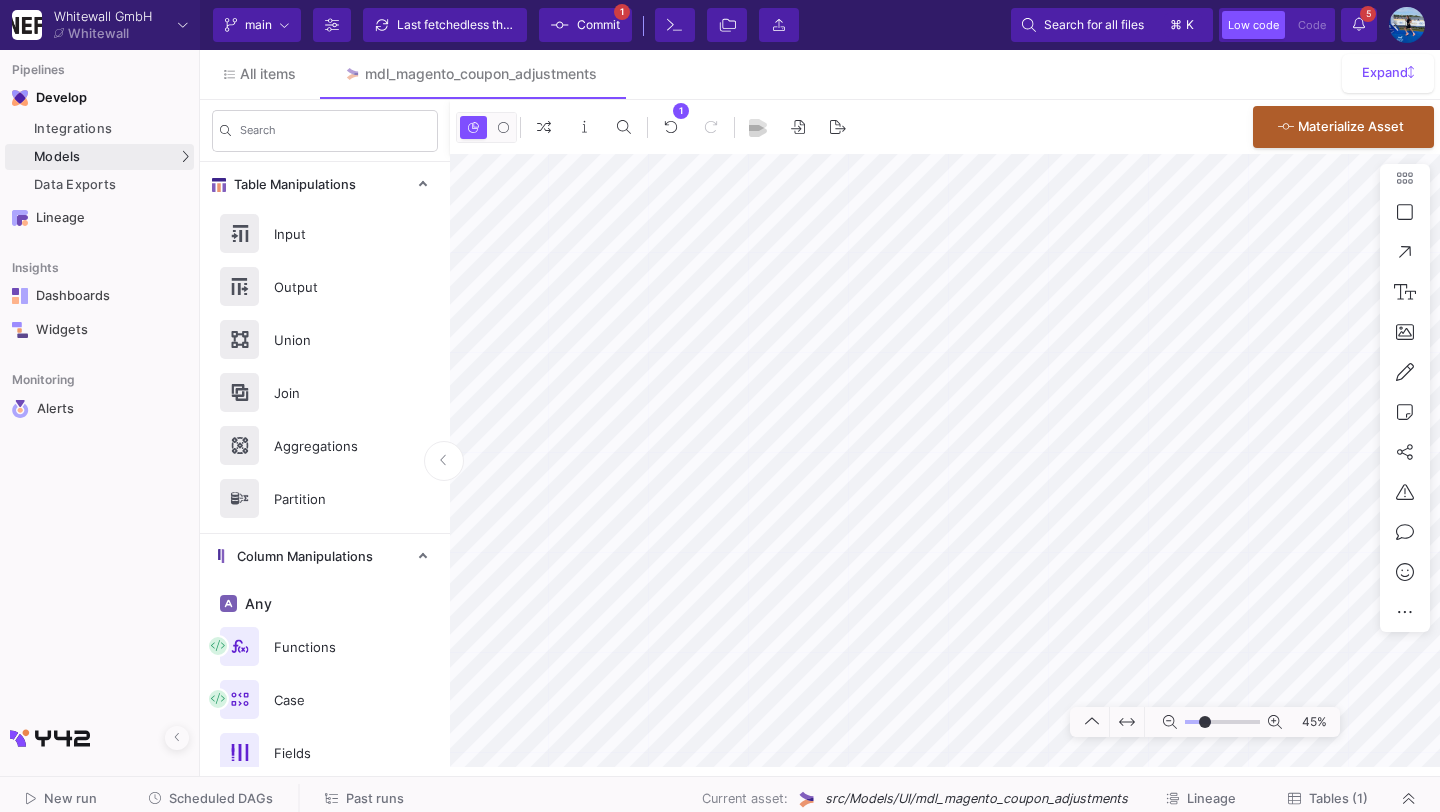 click on "Commit" 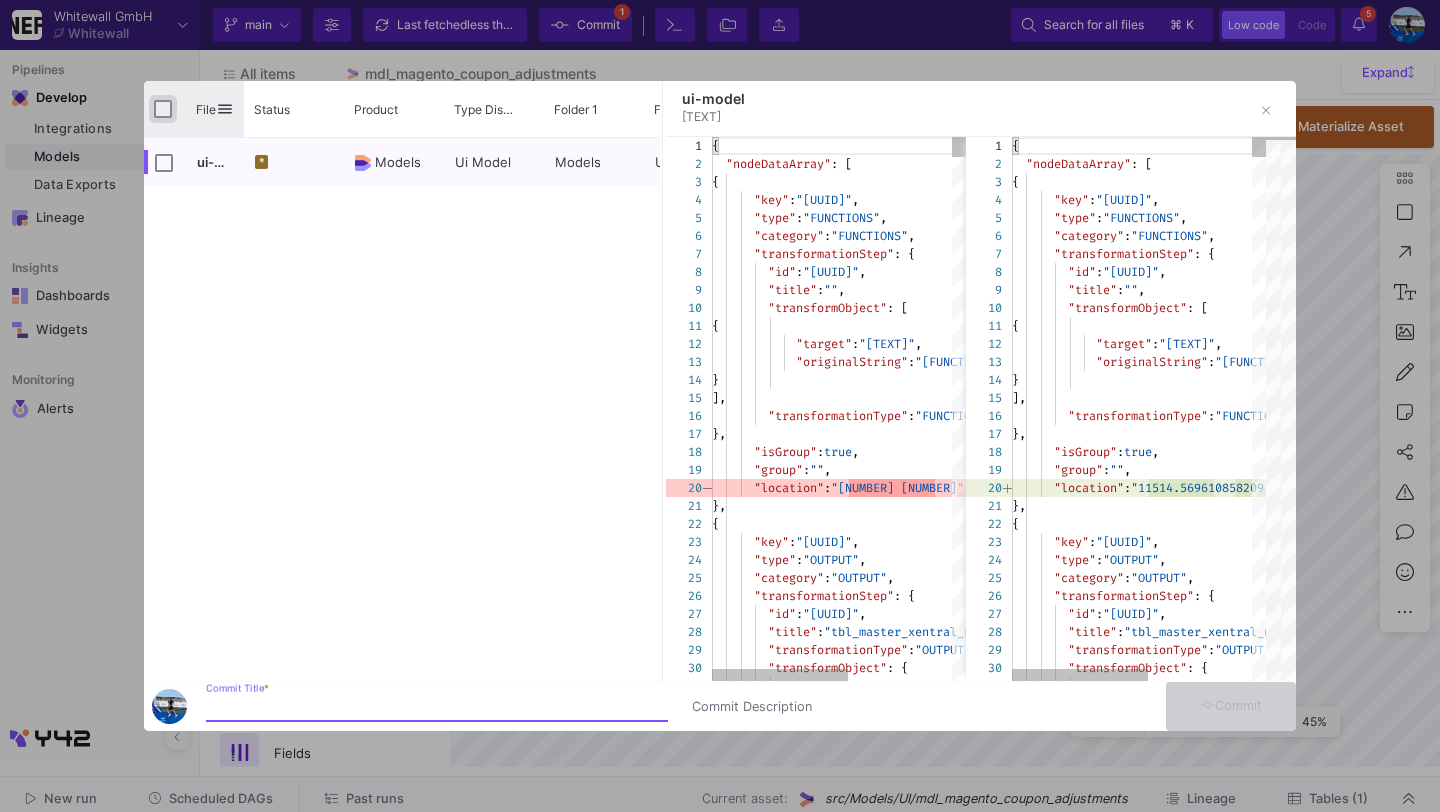 click at bounding box center [163, 109] 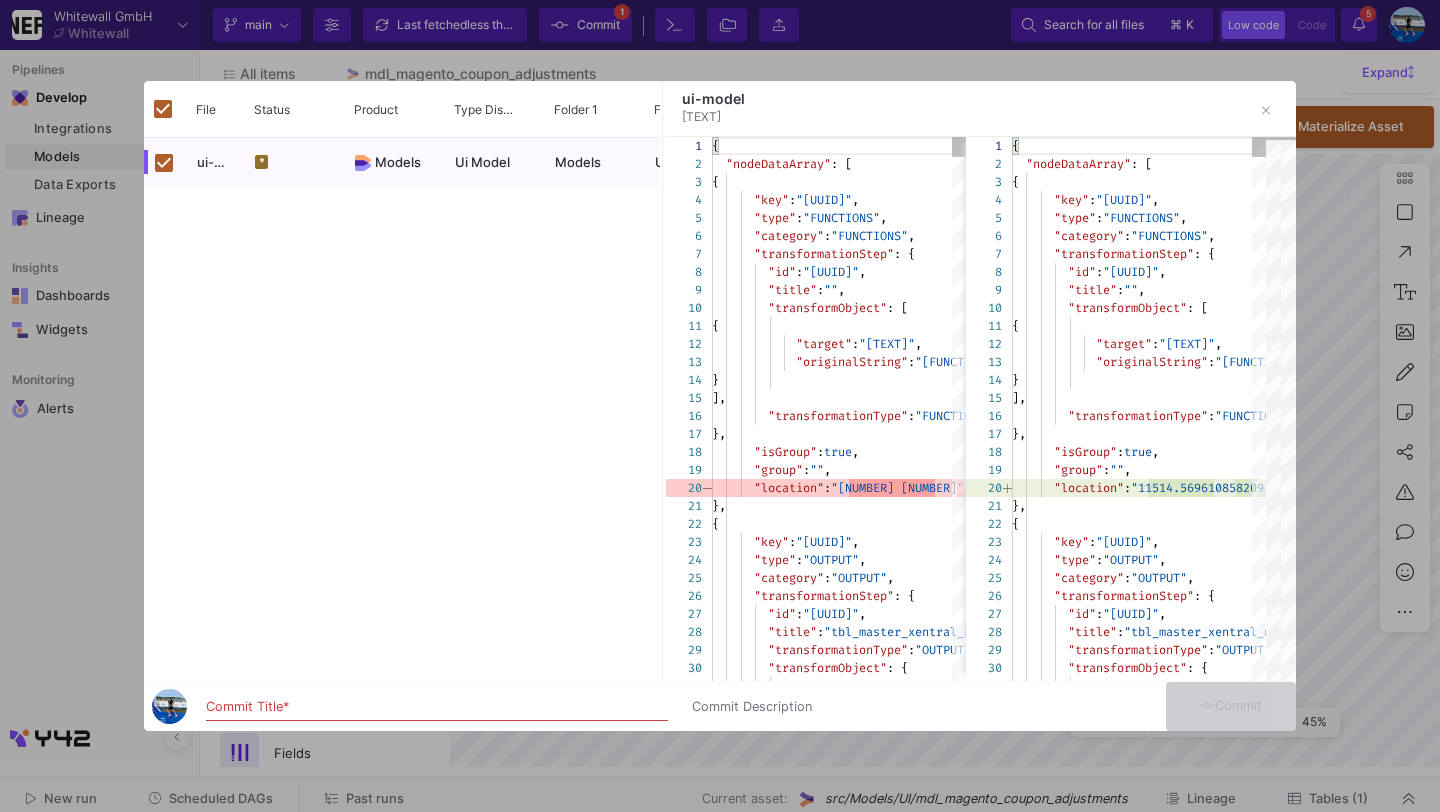 click on "Commit Title  *" at bounding box center [437, 707] 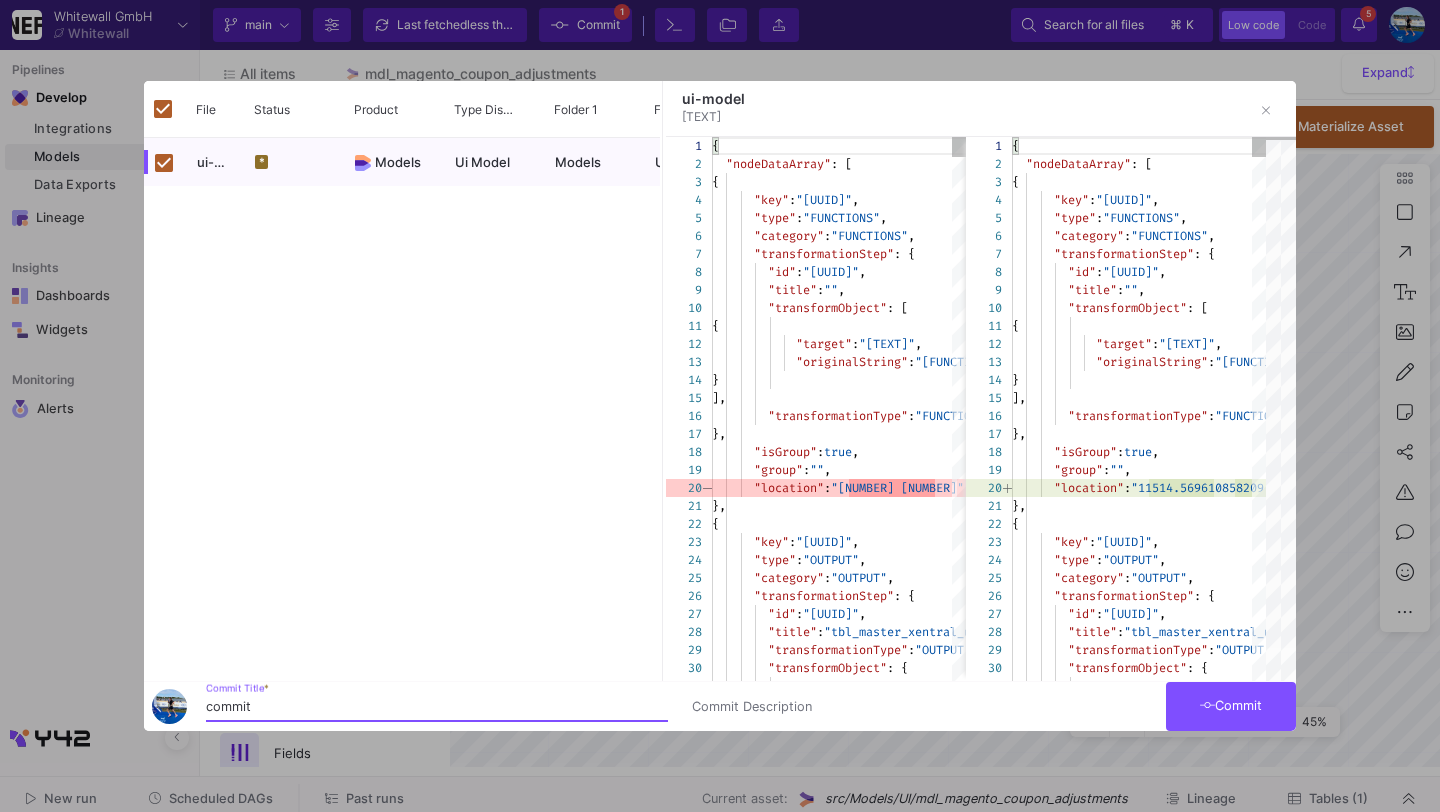 type on "commit" 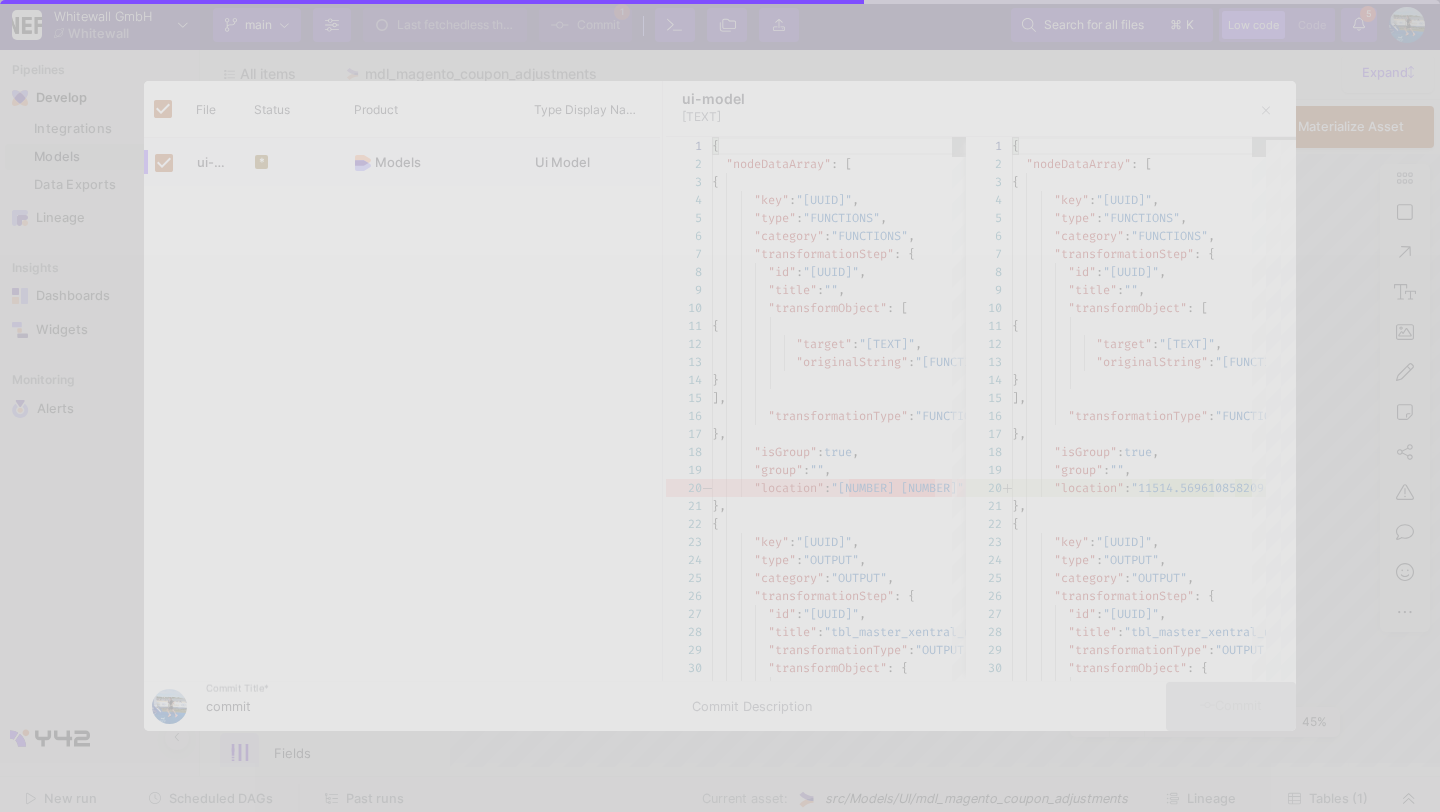 checkbox on "false" 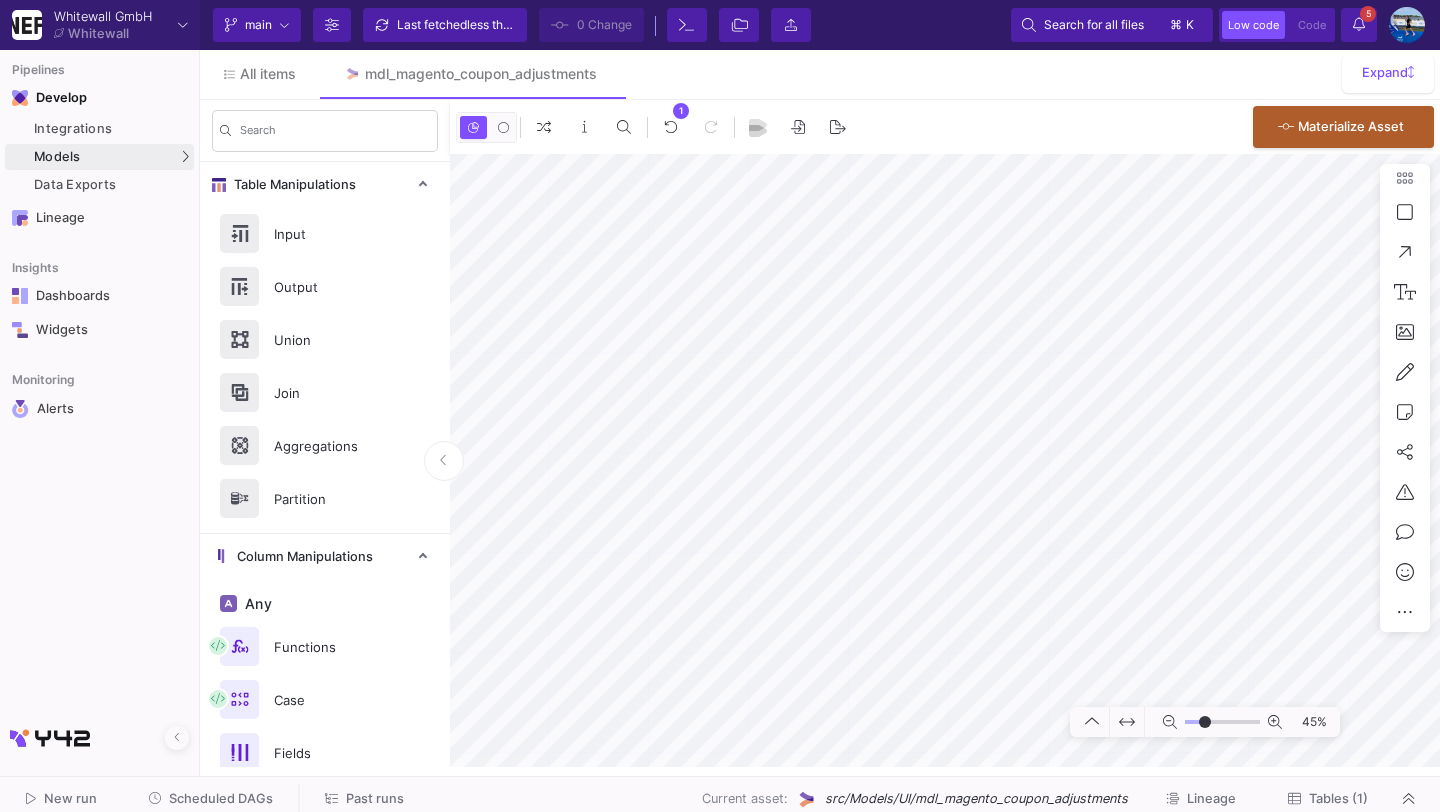 click on "Tables (1)" 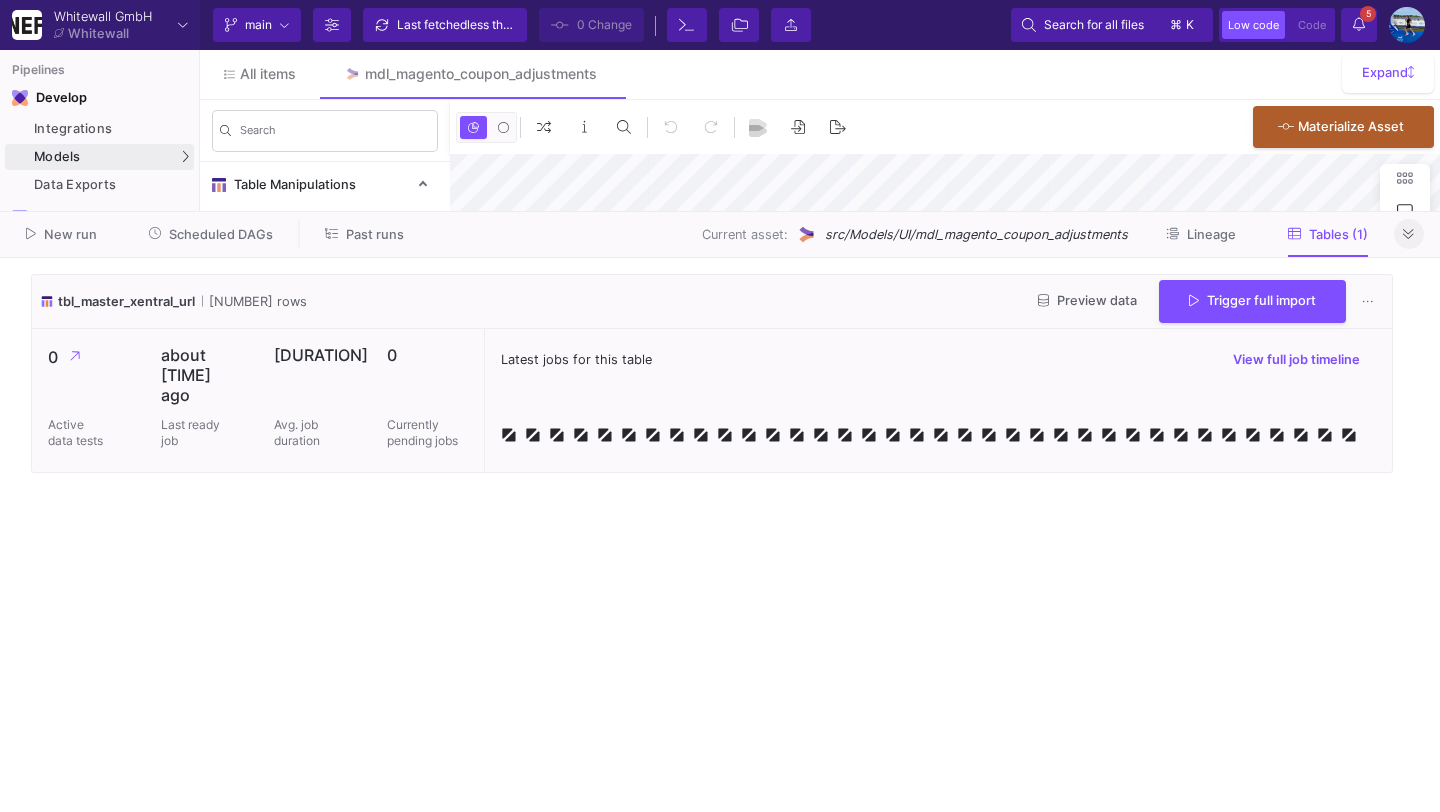 click 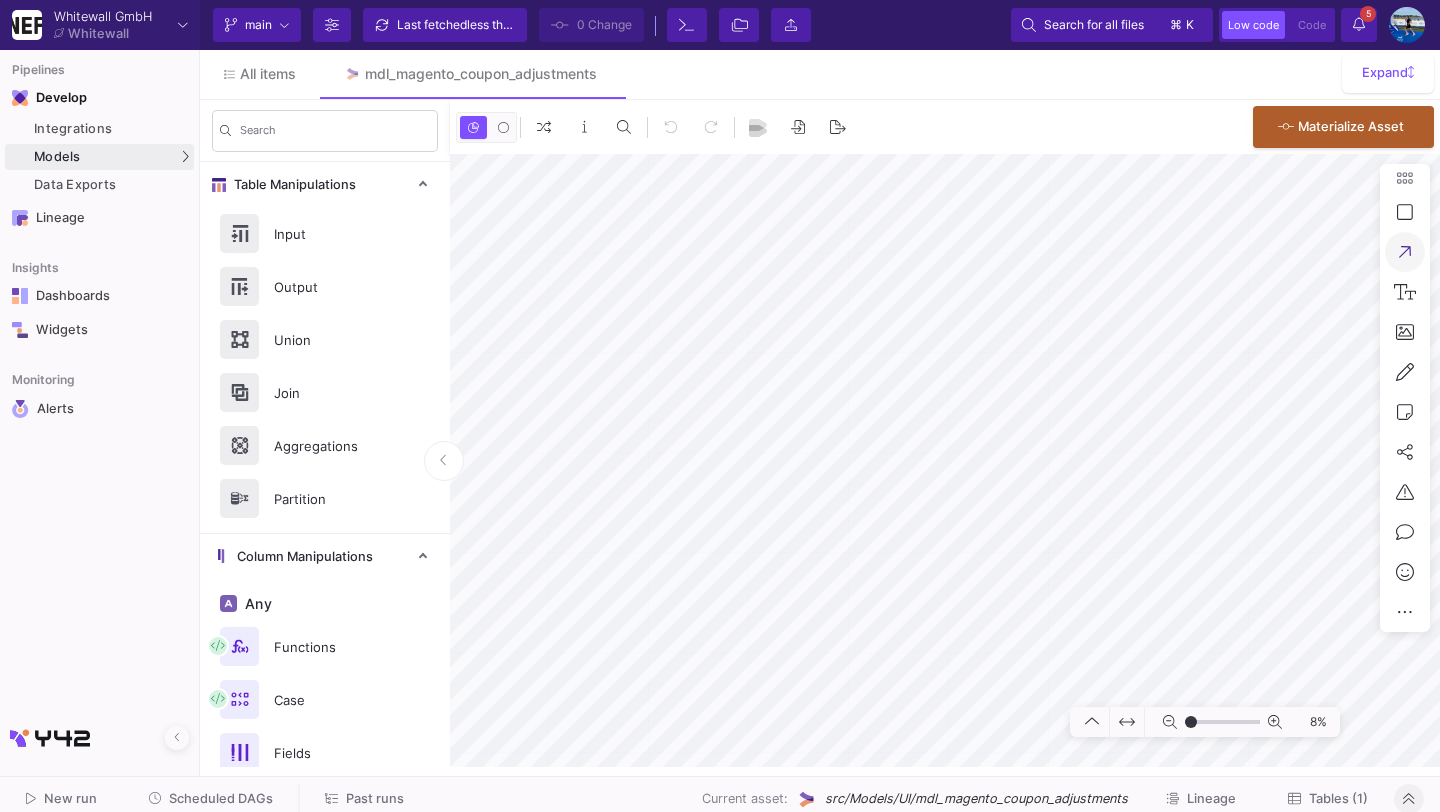 type on "-50" 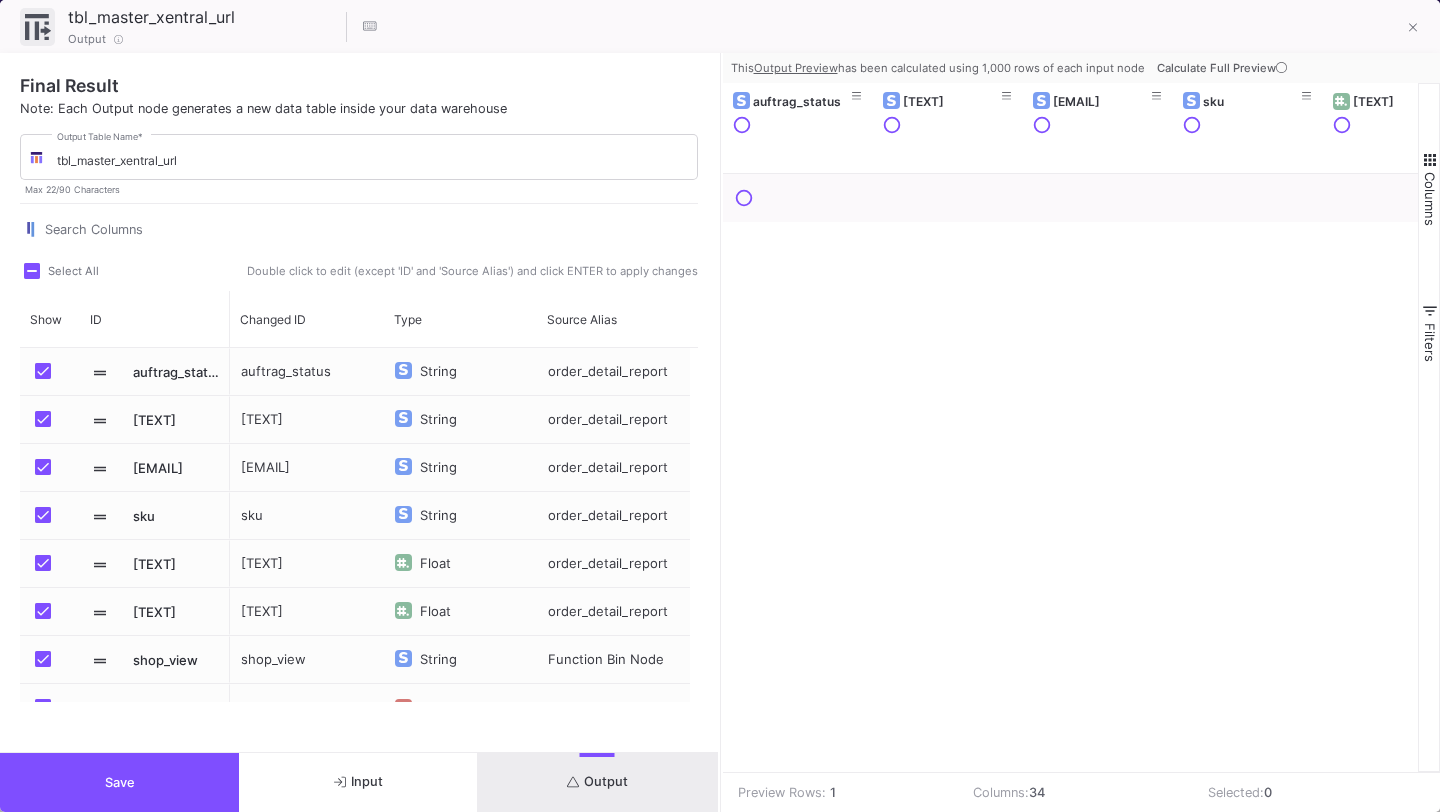 scroll, scrollTop: 289, scrollLeft: 0, axis: vertical 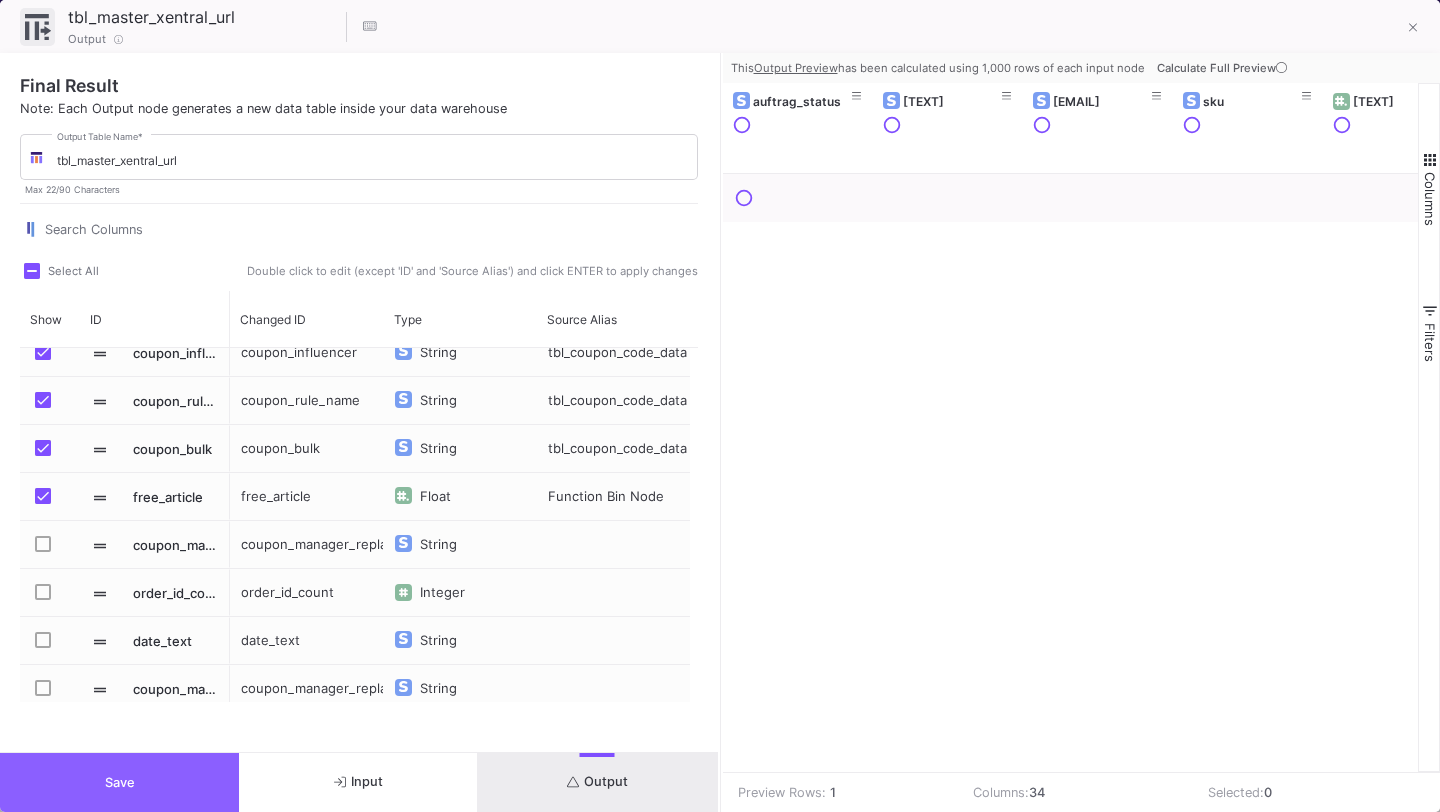 click on "Save" at bounding box center (119, 782) 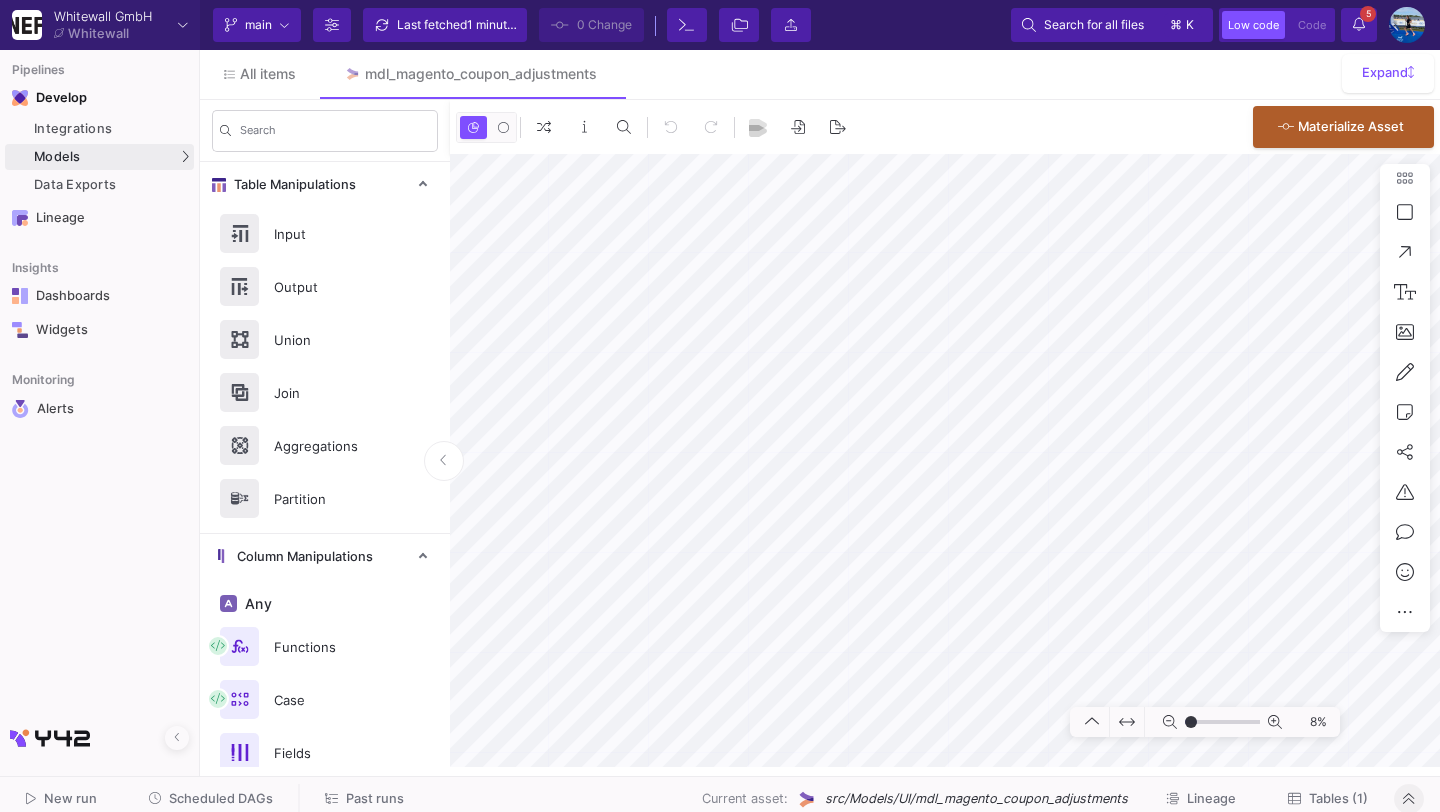 click on "Scheduled DAGs" 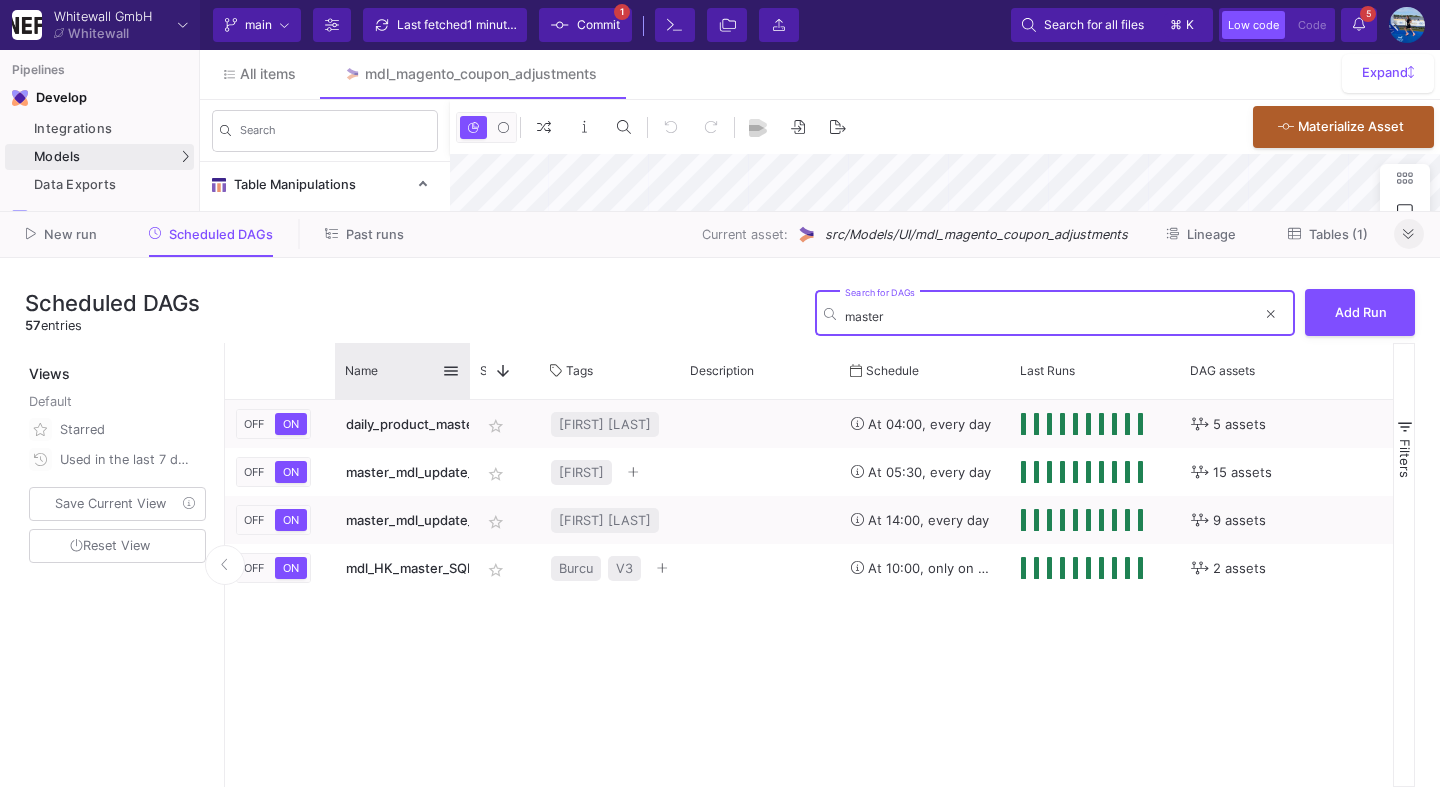 type on "master" 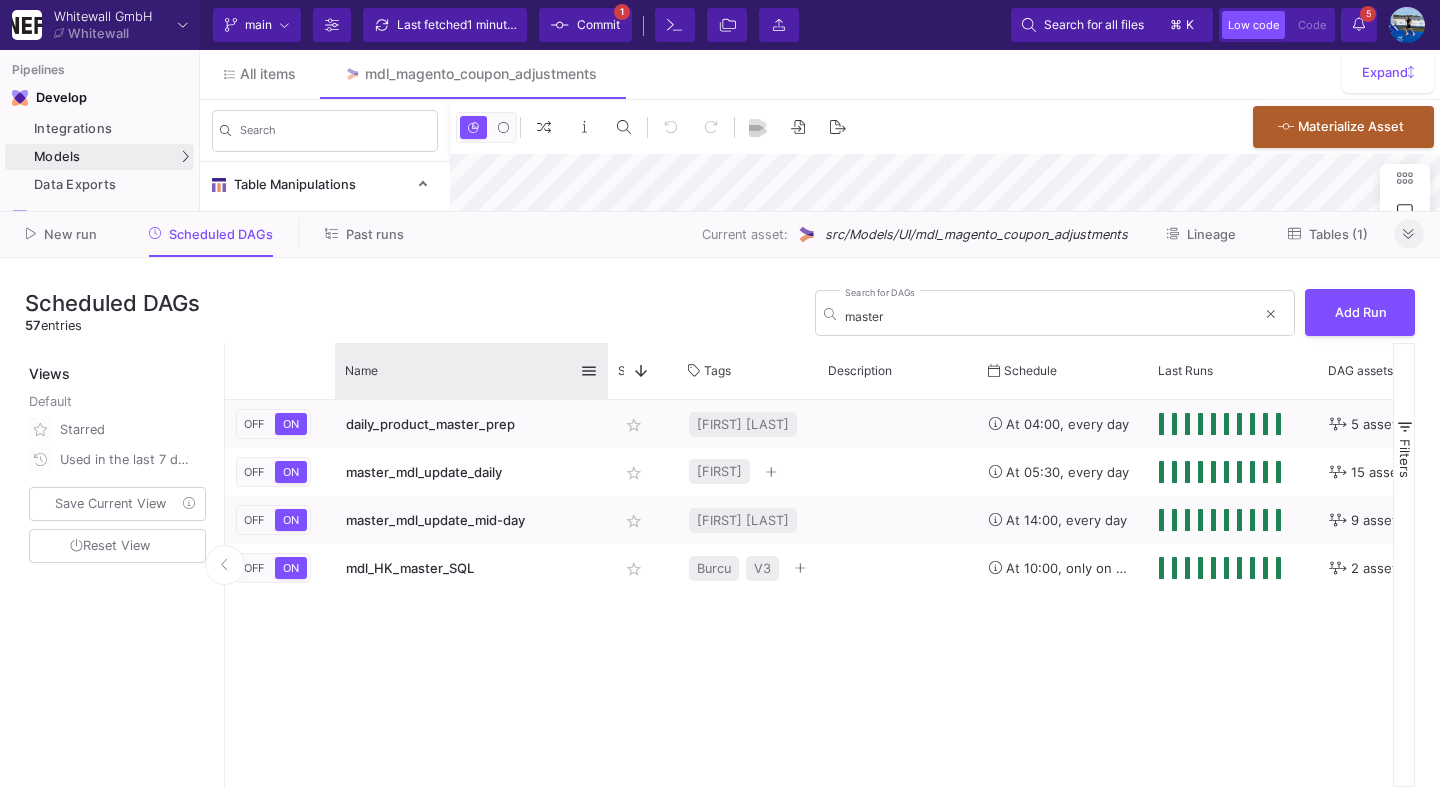 drag, startPoint x: 468, startPoint y: 355, endPoint x: 605, endPoint y: 363, distance: 137.23338 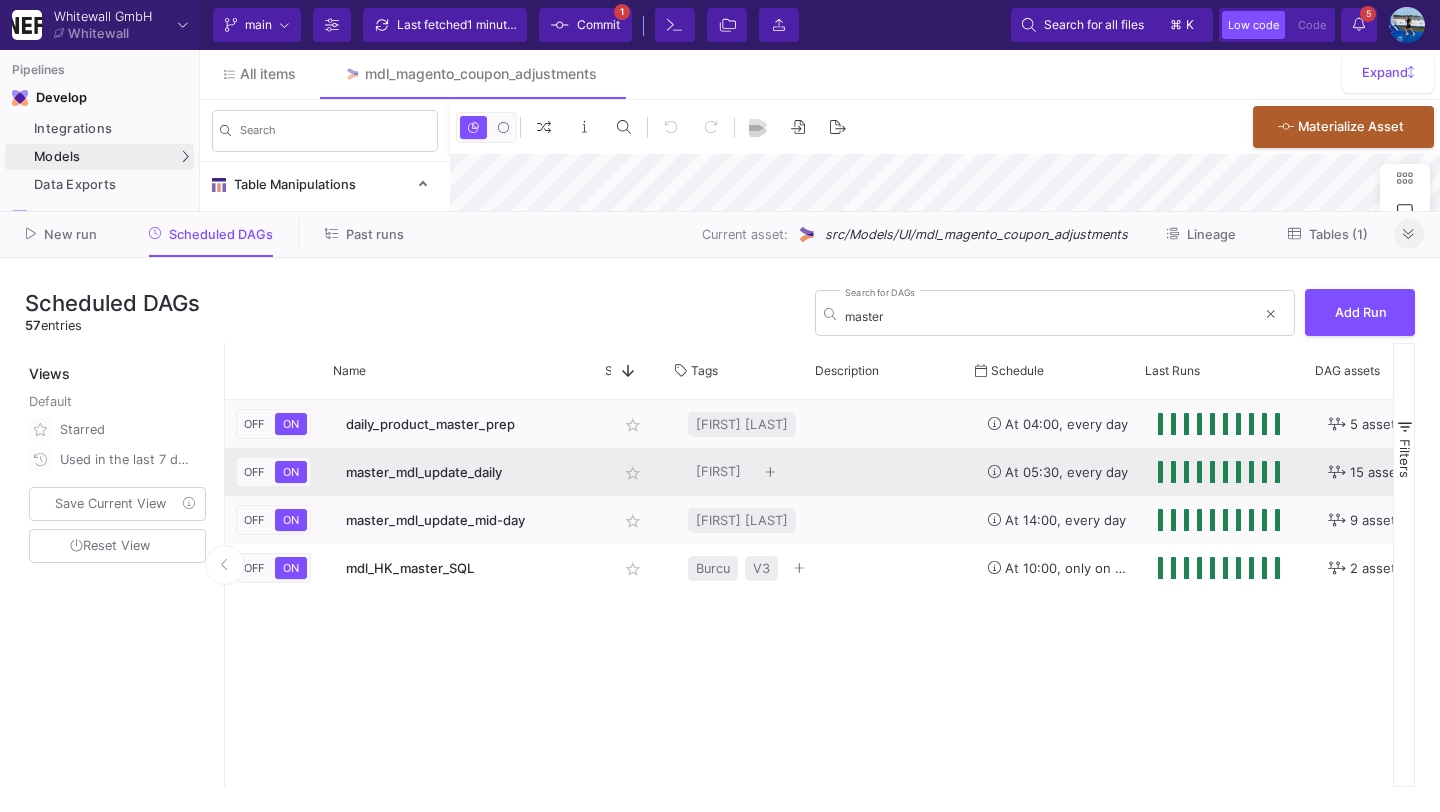 scroll, scrollTop: 0, scrollLeft: 282, axis: horizontal 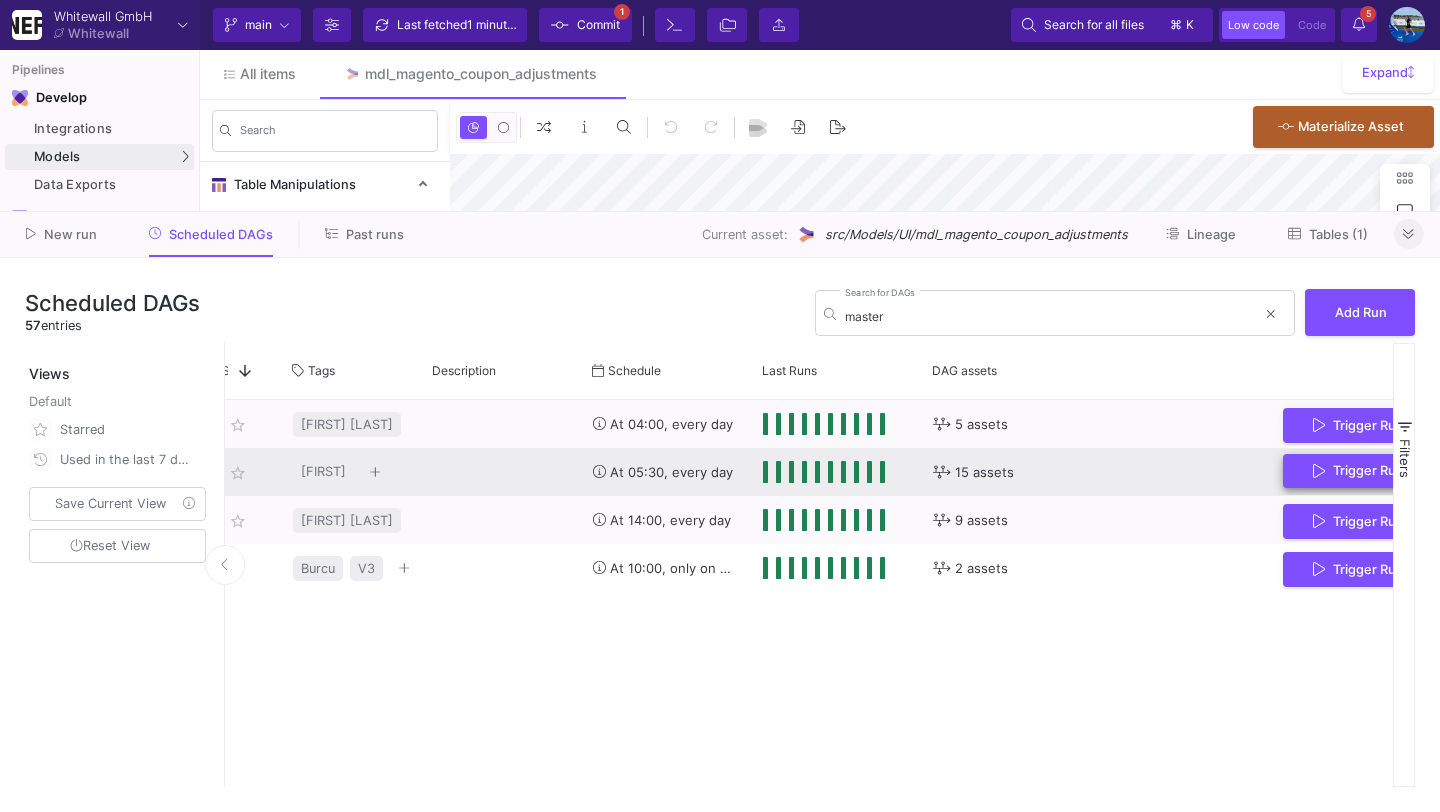 click 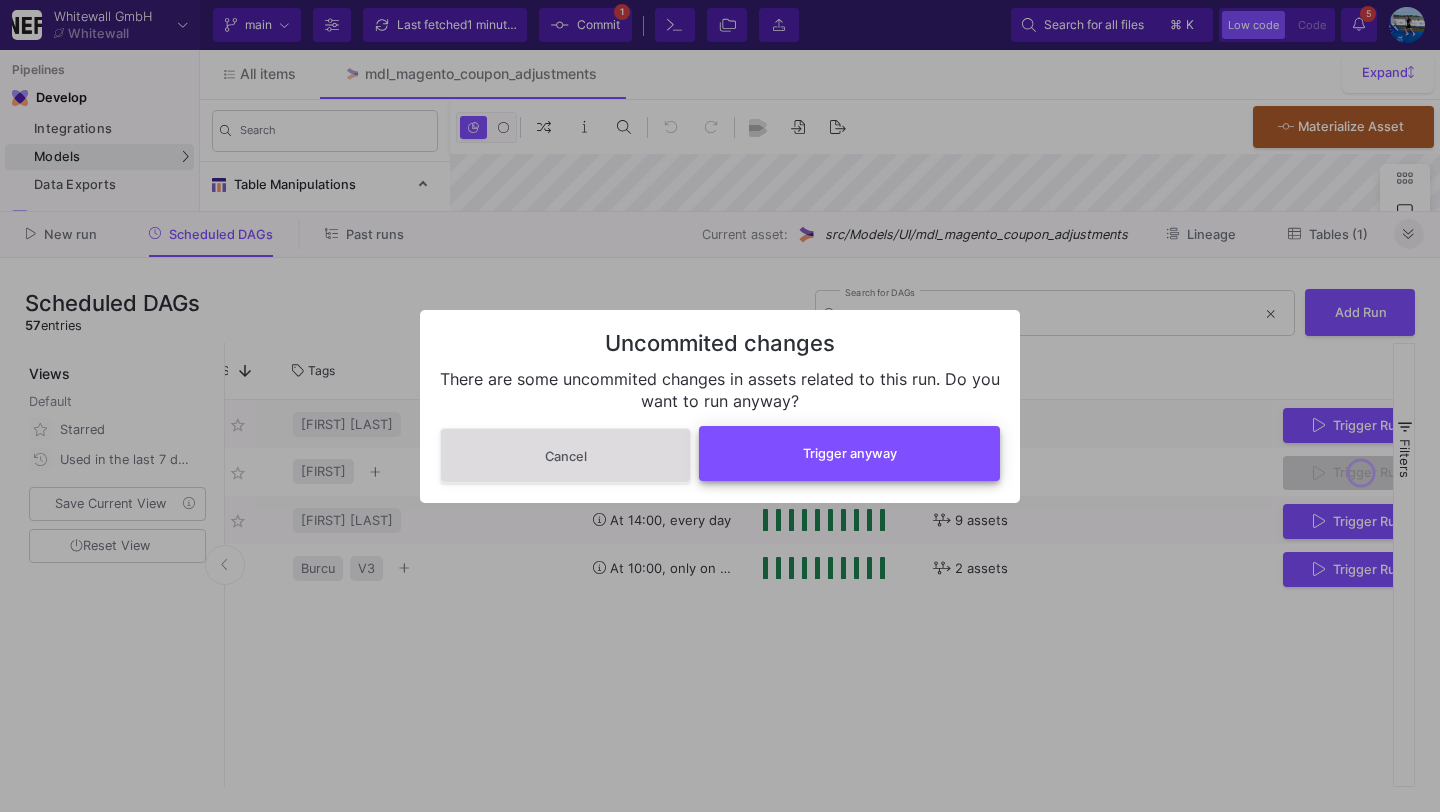 click on "Trigger anyway" at bounding box center (850, 453) 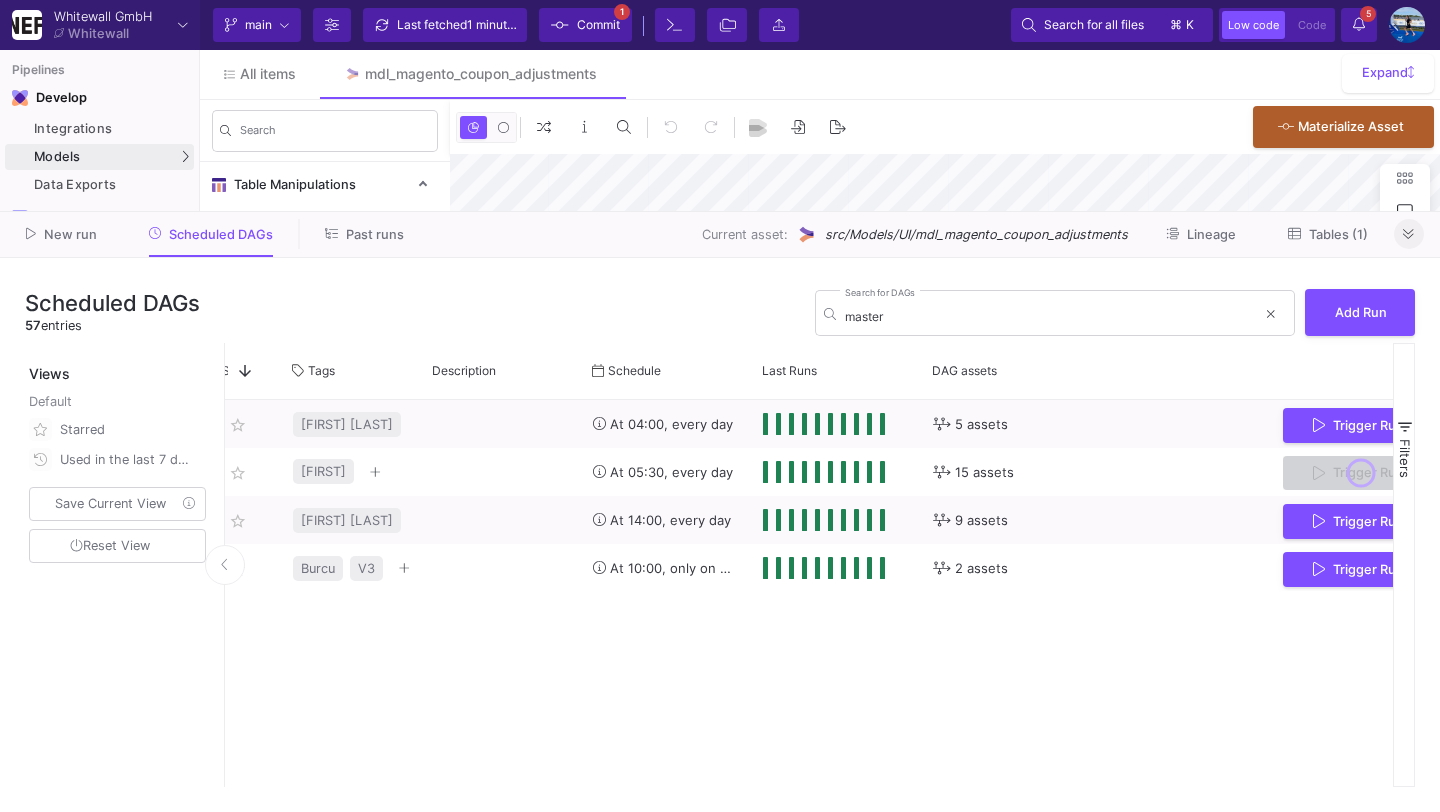 click on "Last fetched  1 minute ago" 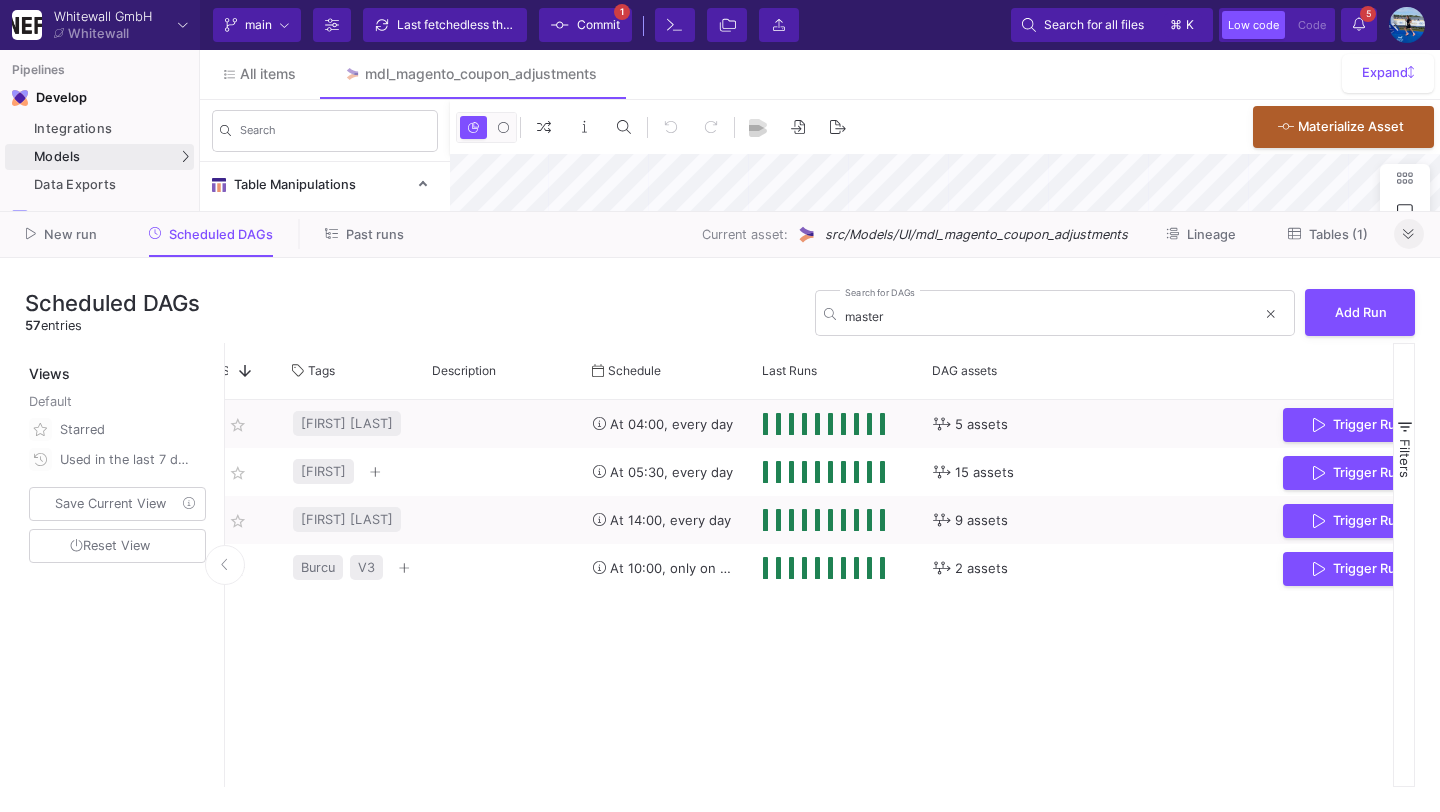 click 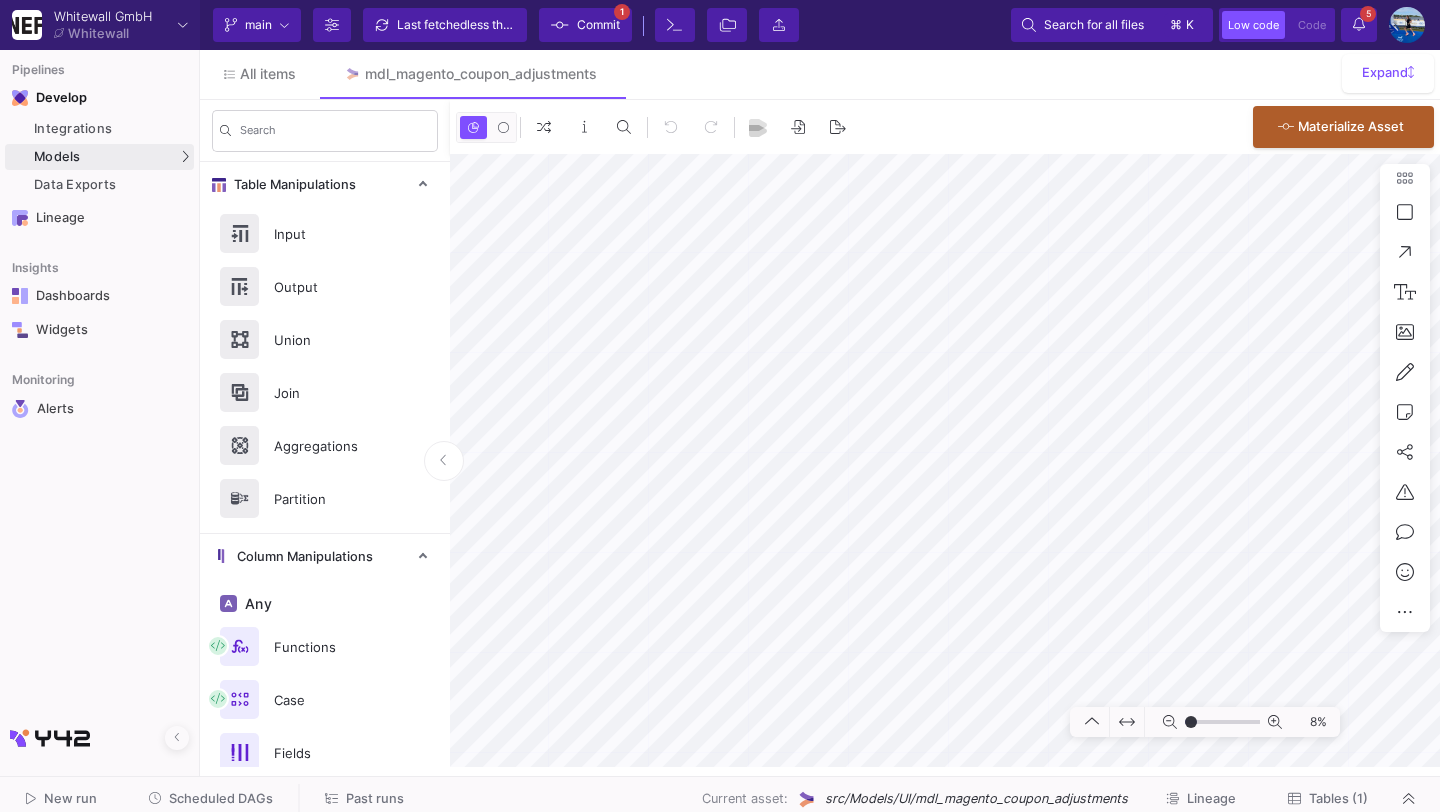 click 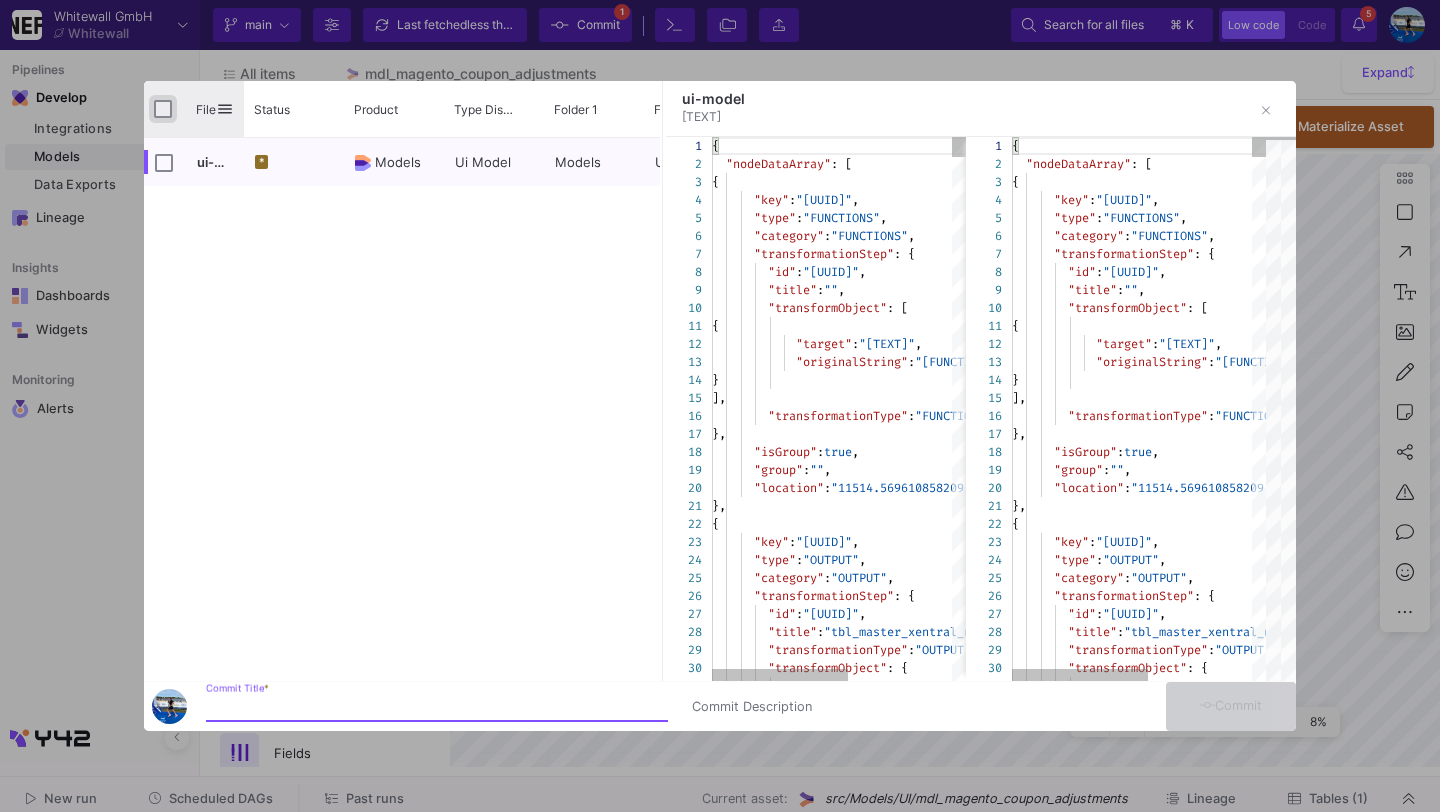 click at bounding box center (163, 109) 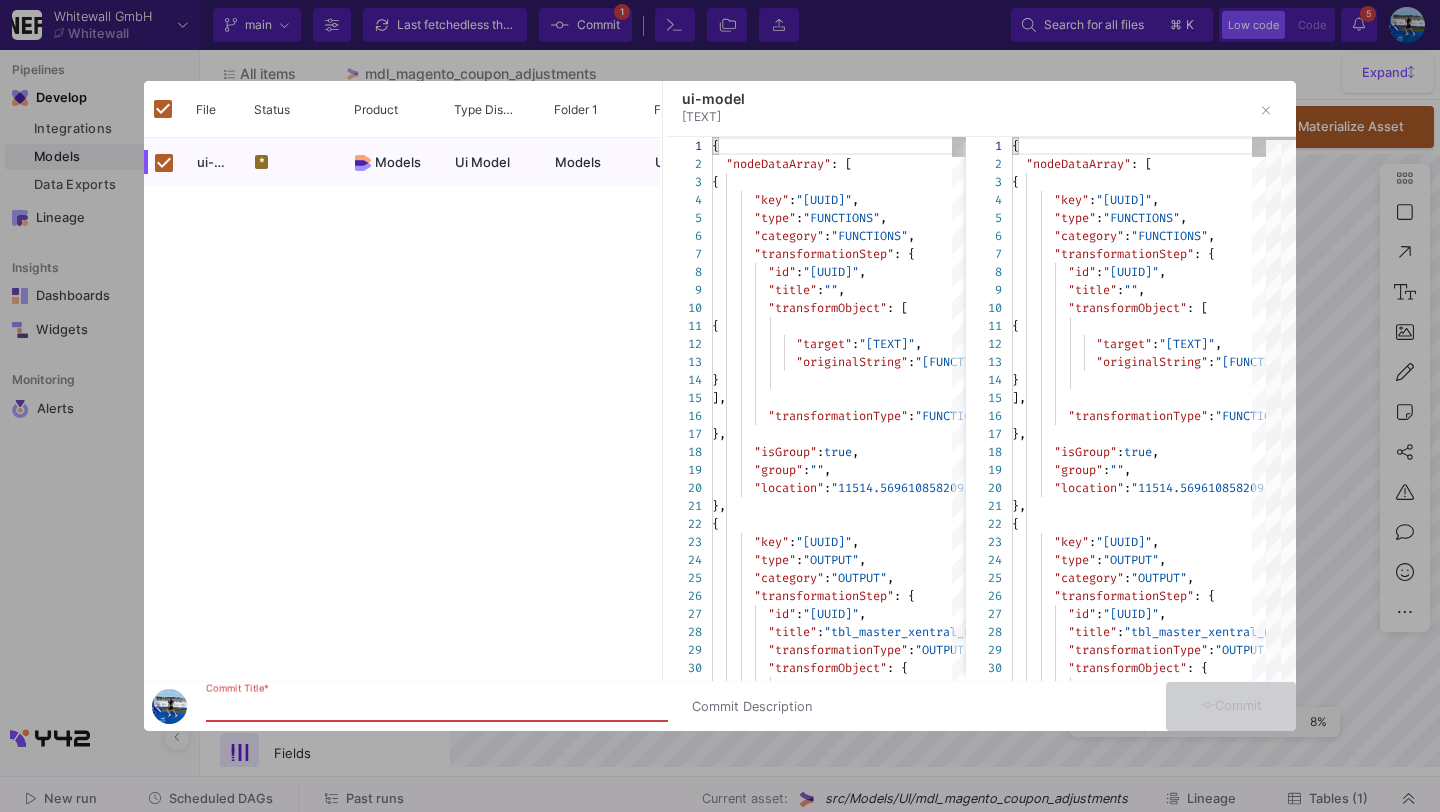 click on "Commit Title  *" at bounding box center (437, 707) 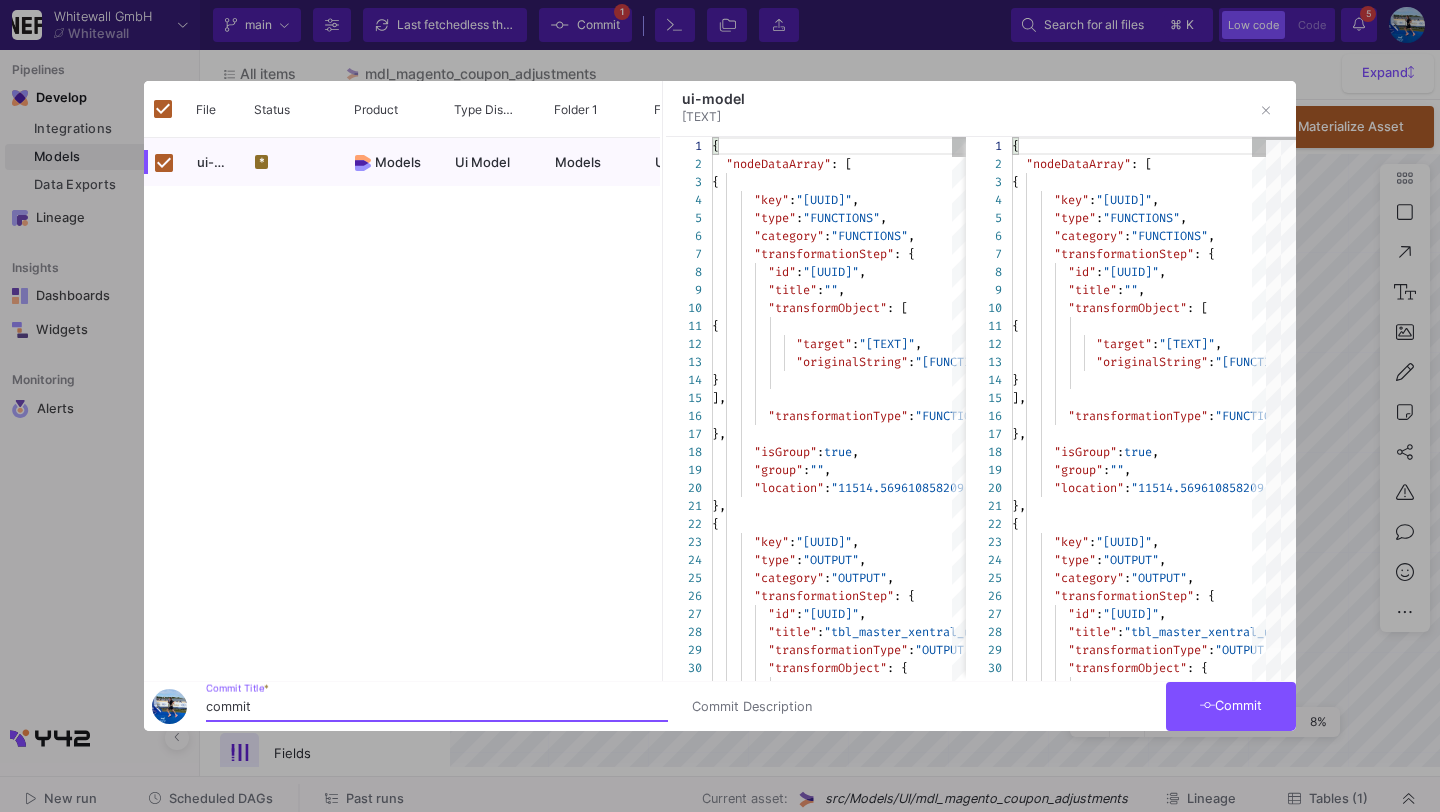 type on "commit" 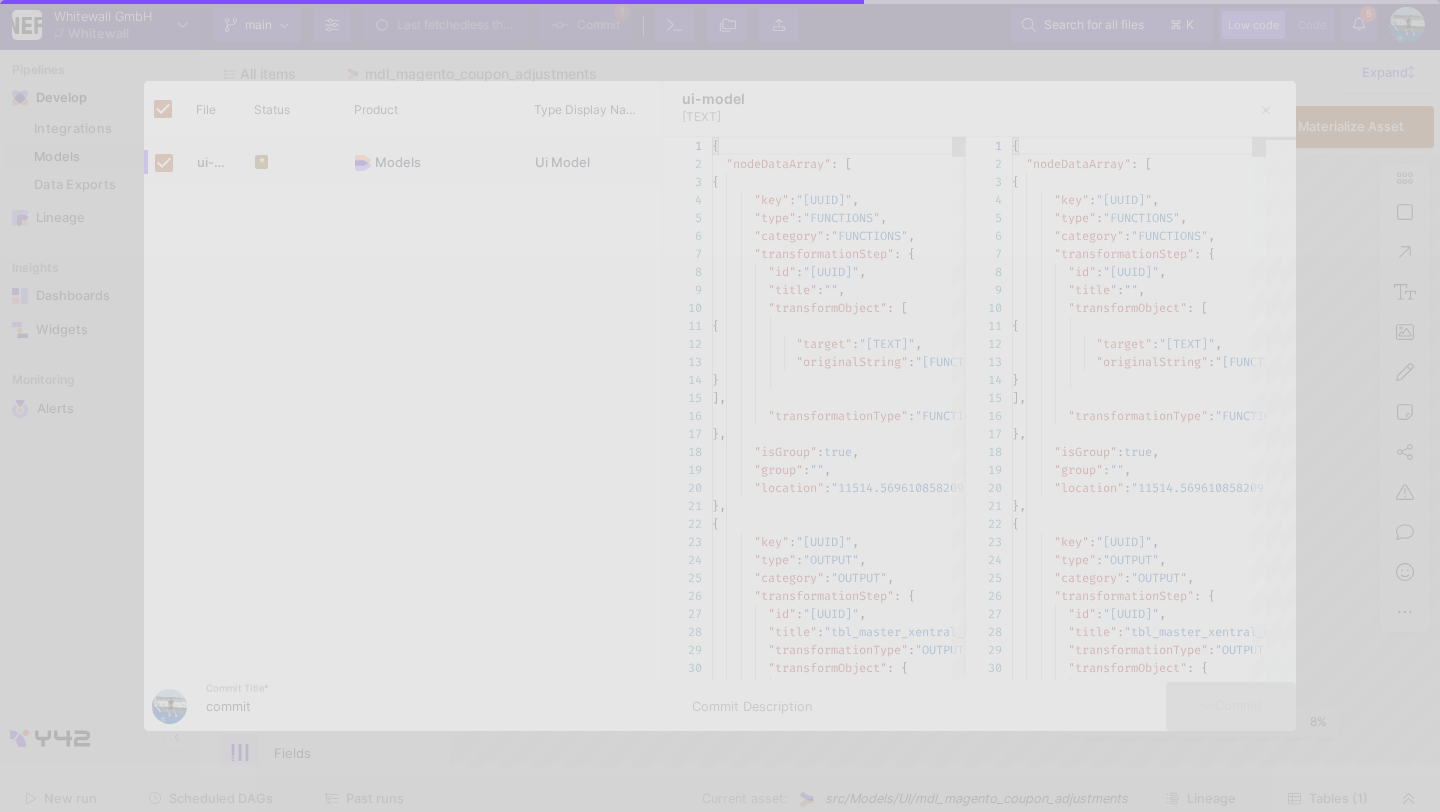 checkbox on "false" 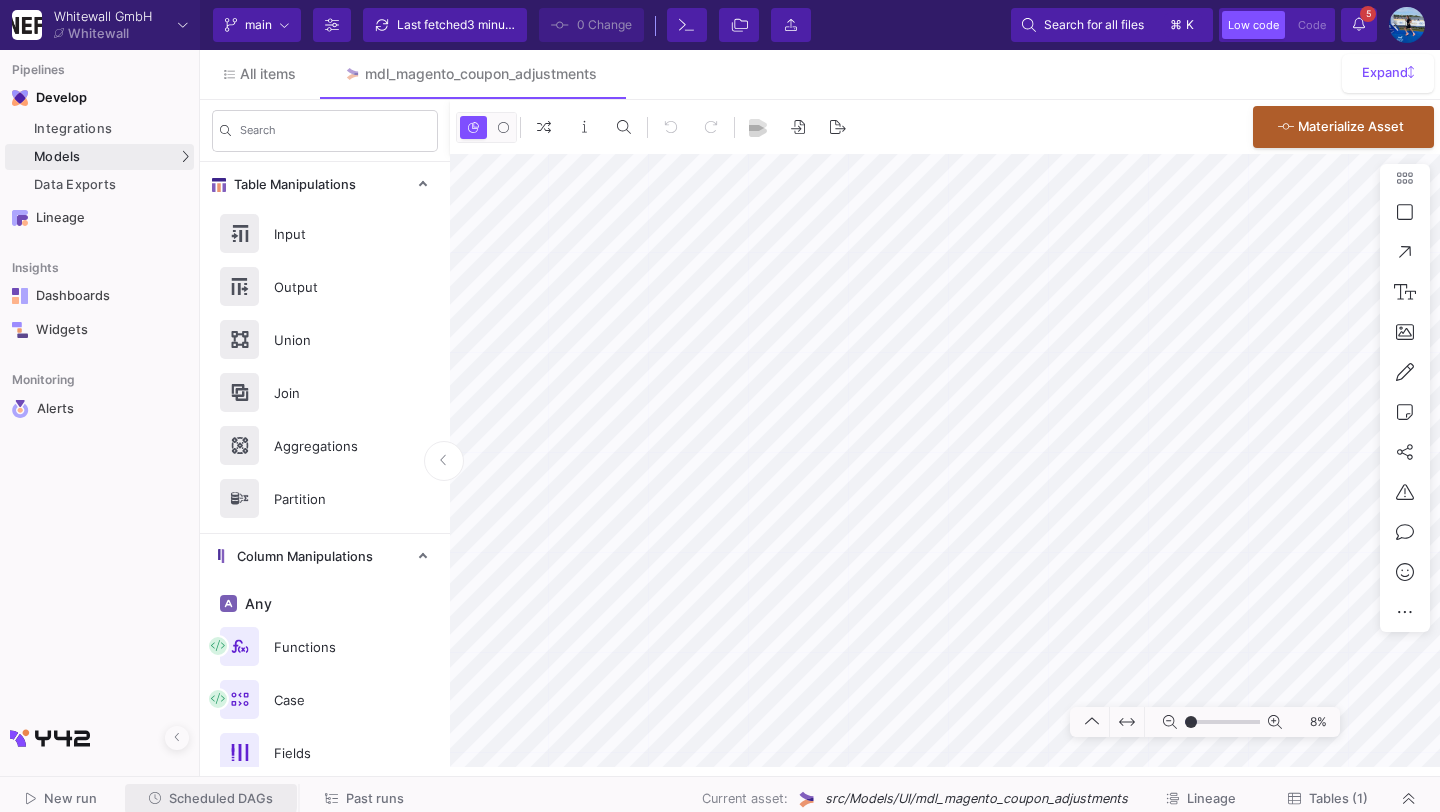 click on "Scheduled DAGs" 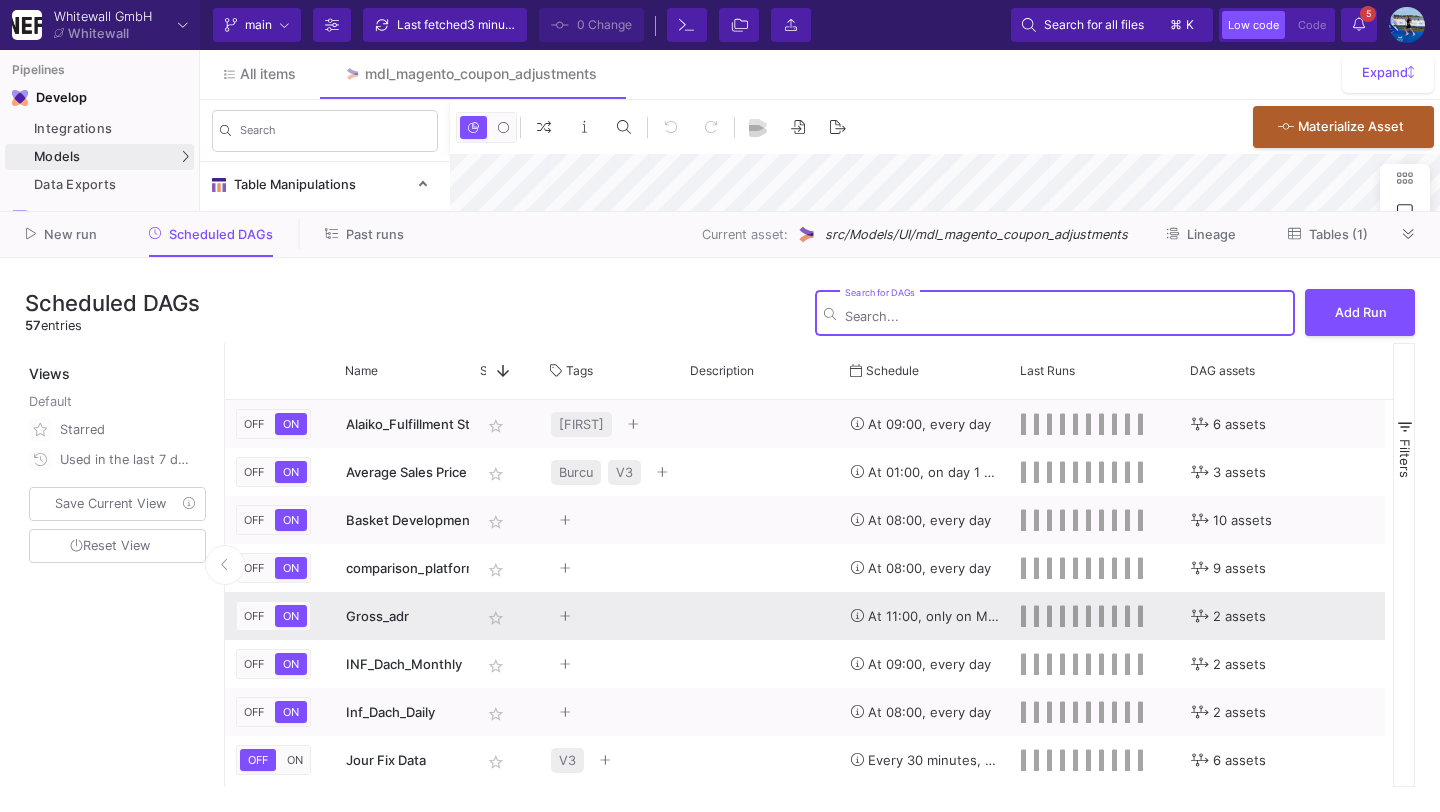 scroll, scrollTop: 7, scrollLeft: 0, axis: vertical 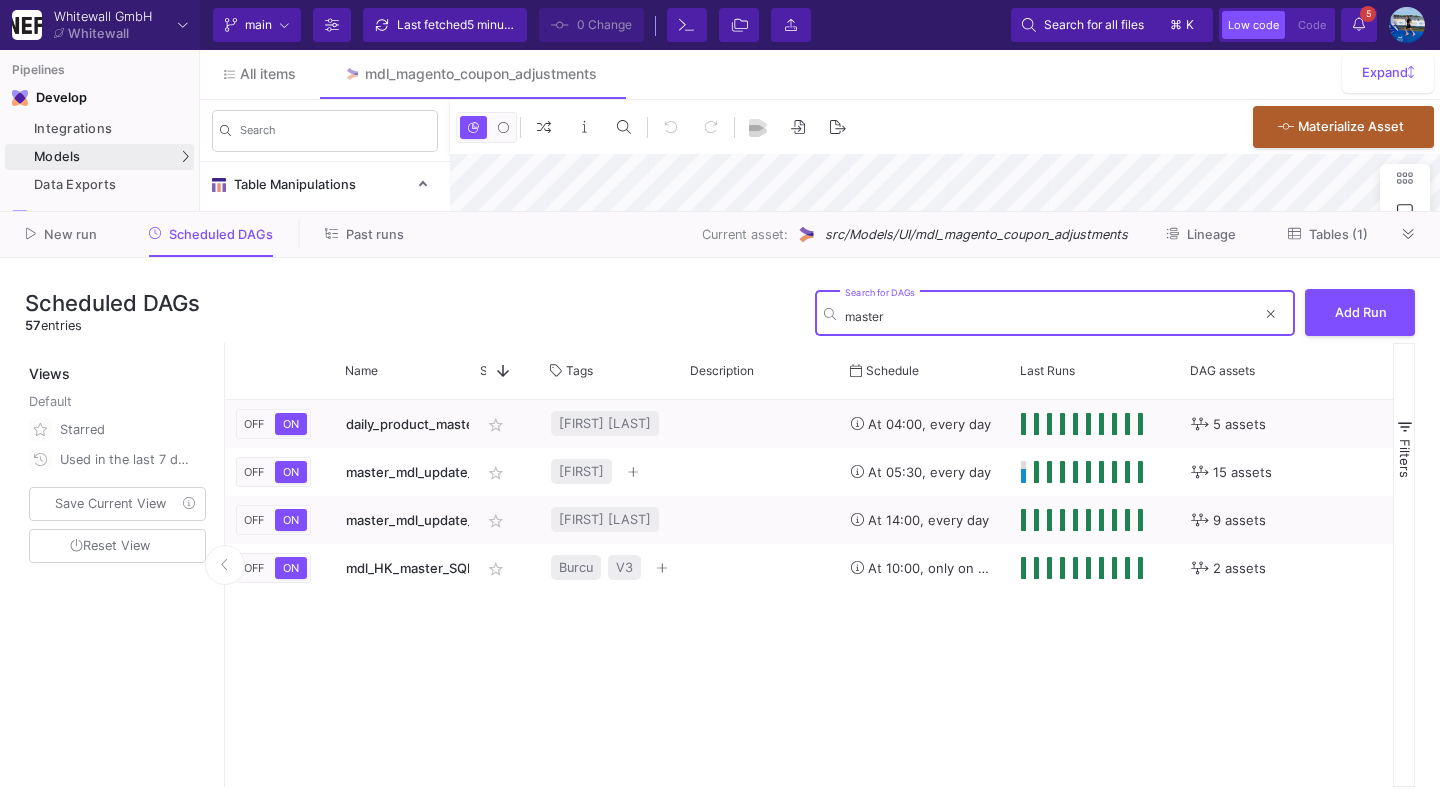 type on "master" 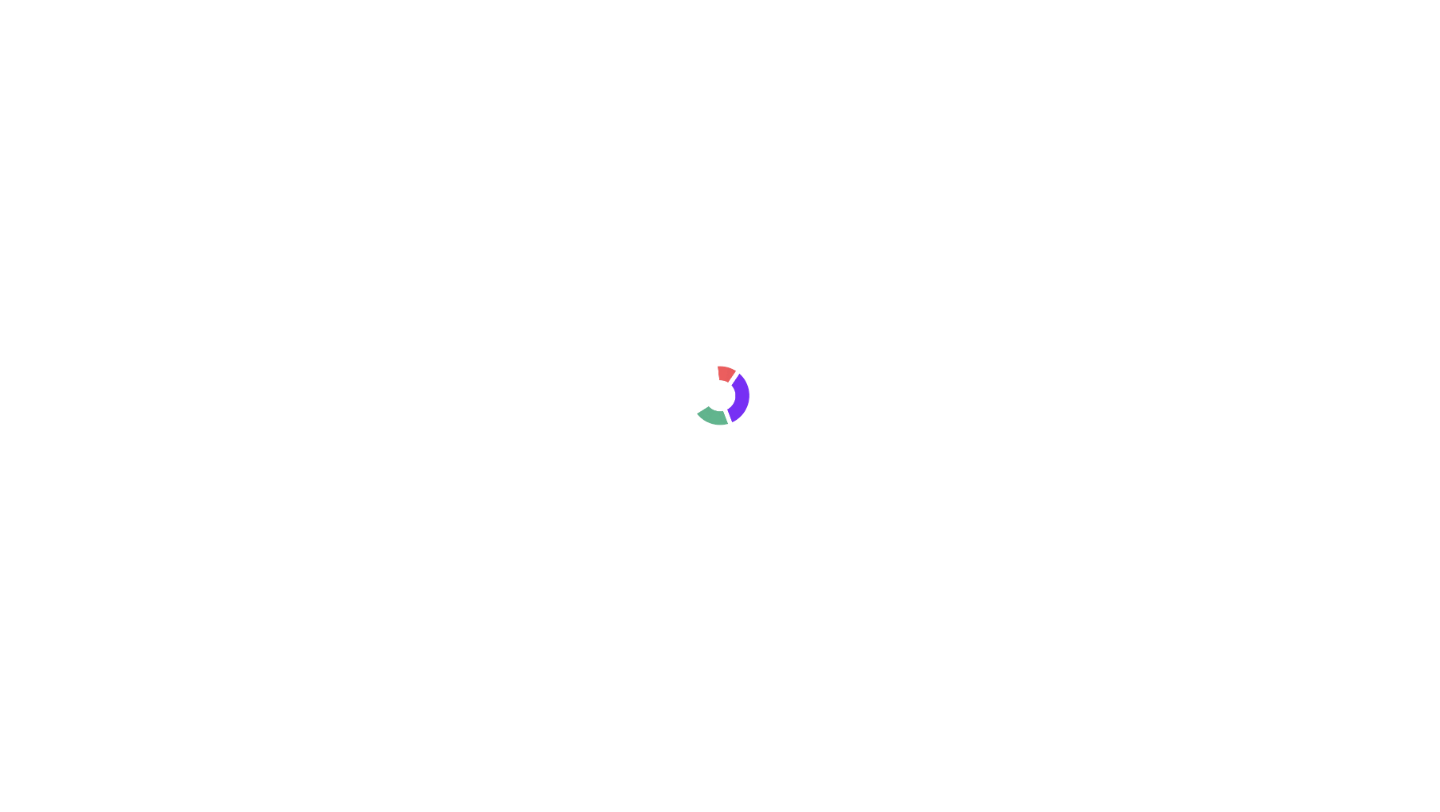 scroll, scrollTop: 0, scrollLeft: 0, axis: both 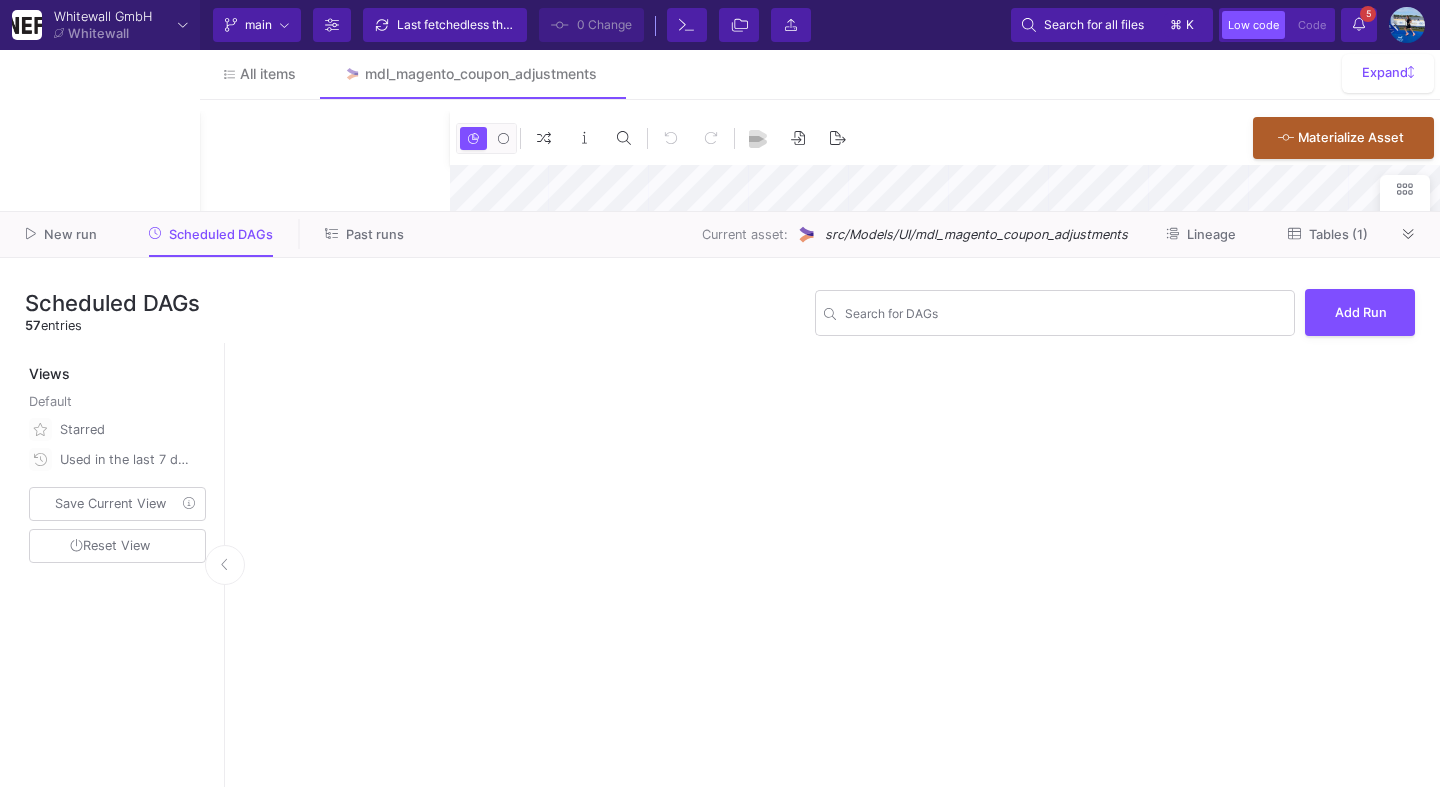 type on "0" 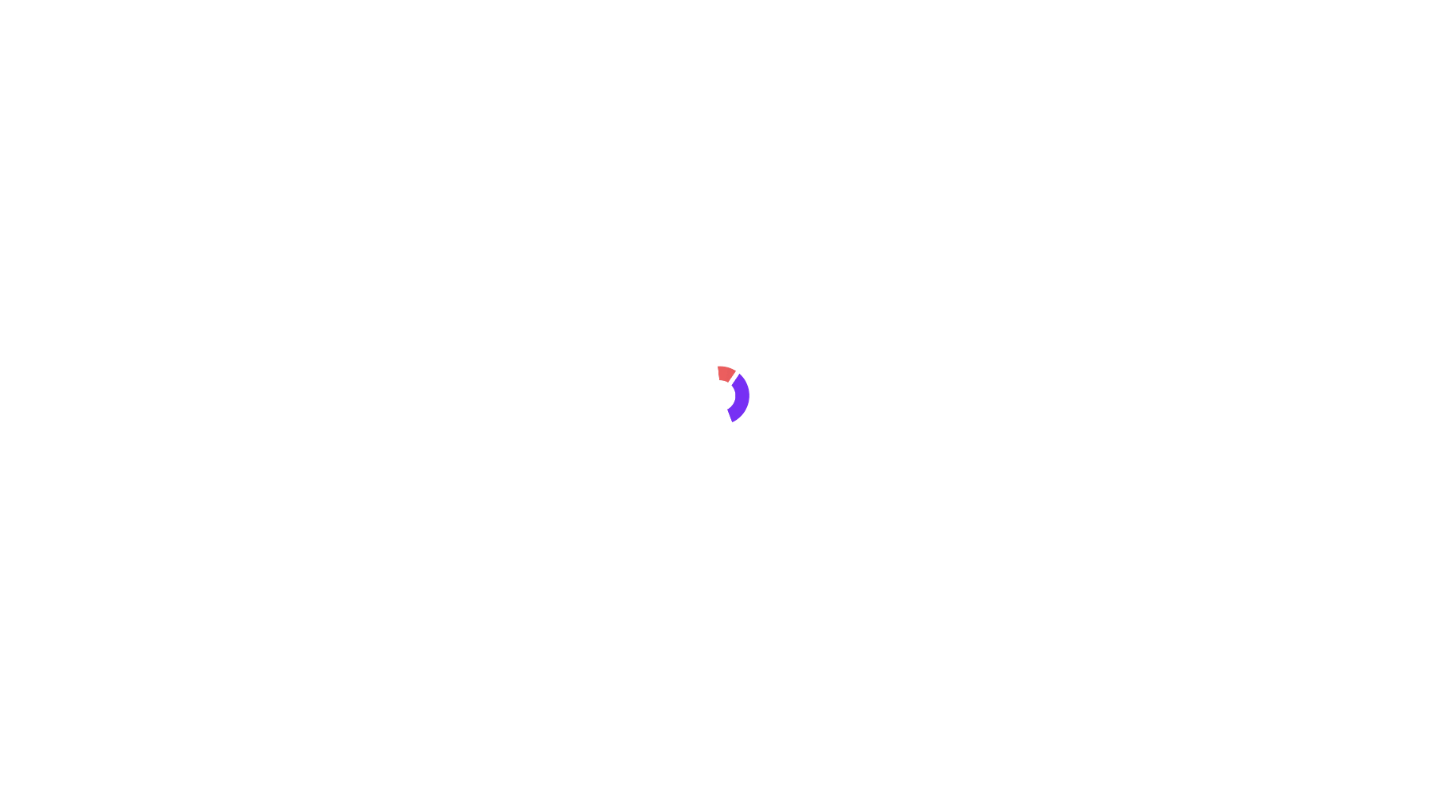 scroll, scrollTop: 0, scrollLeft: 0, axis: both 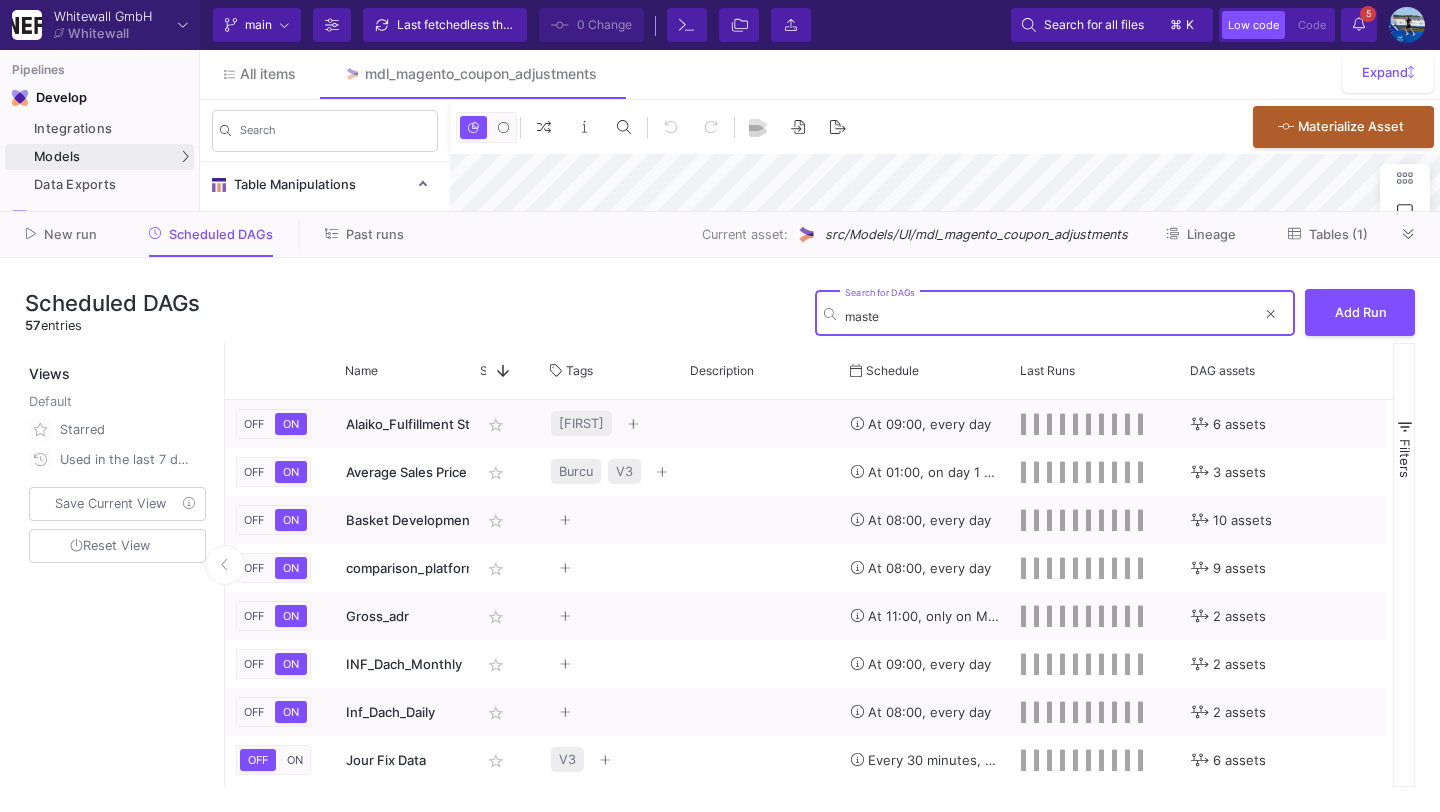 type on "master" 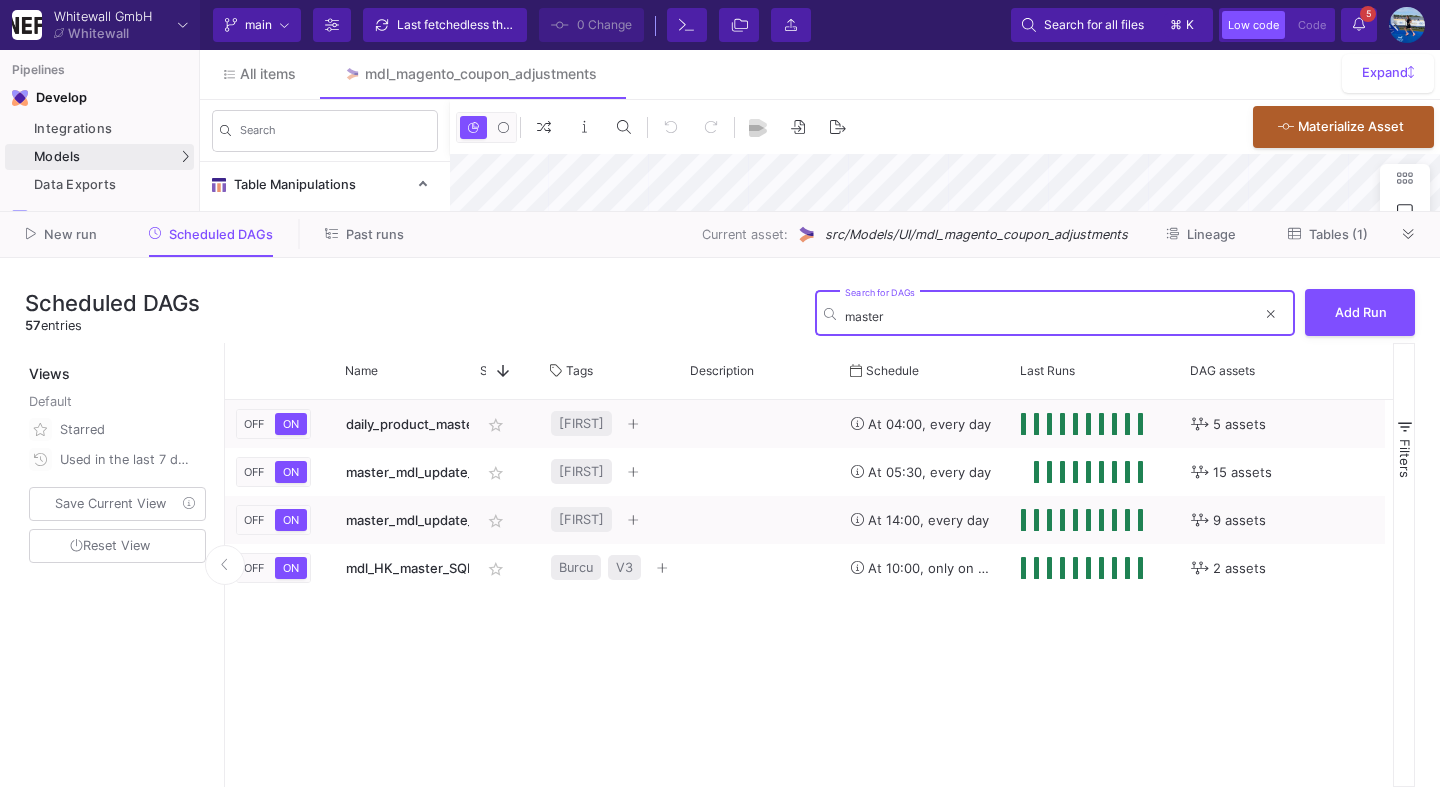 type on "-50" 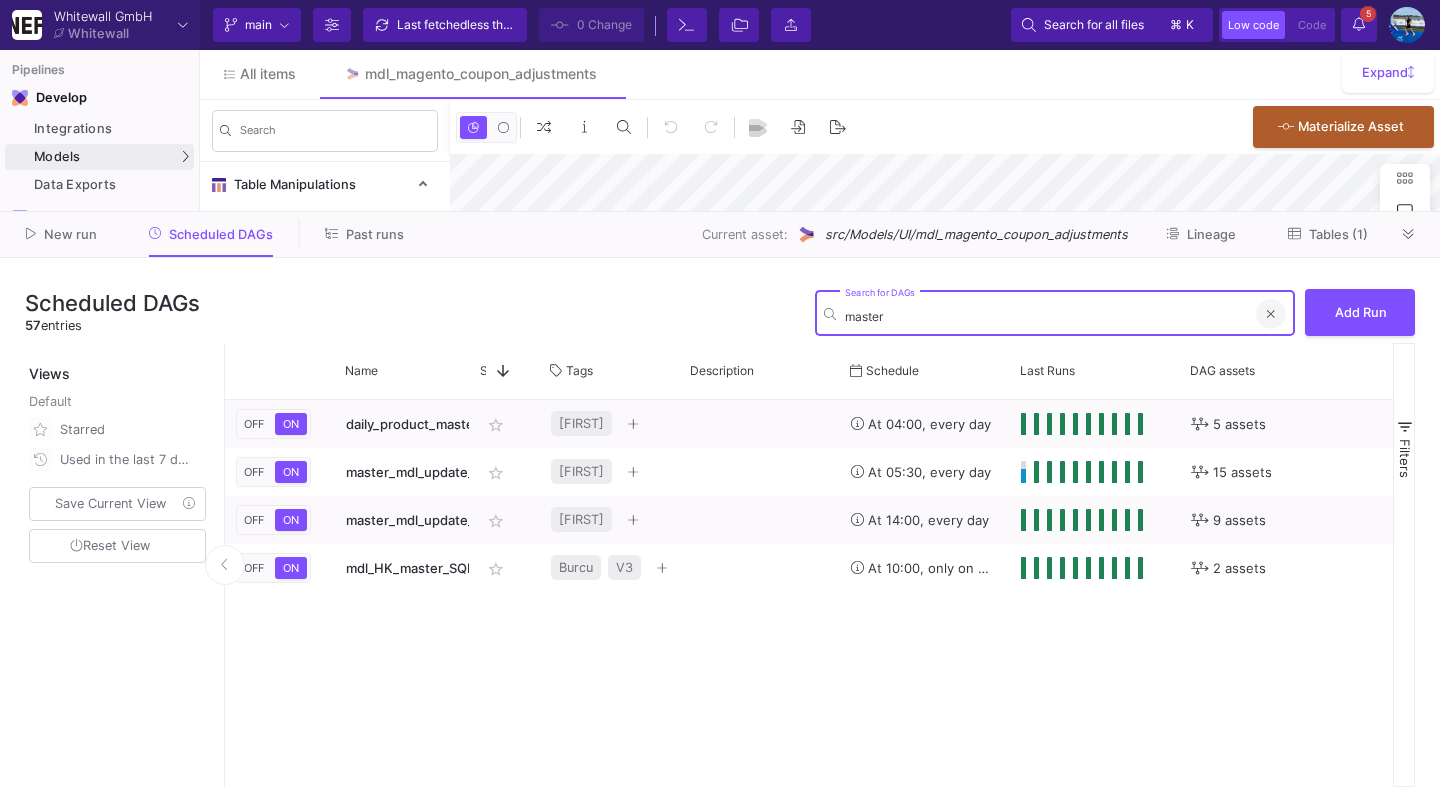 type on "master" 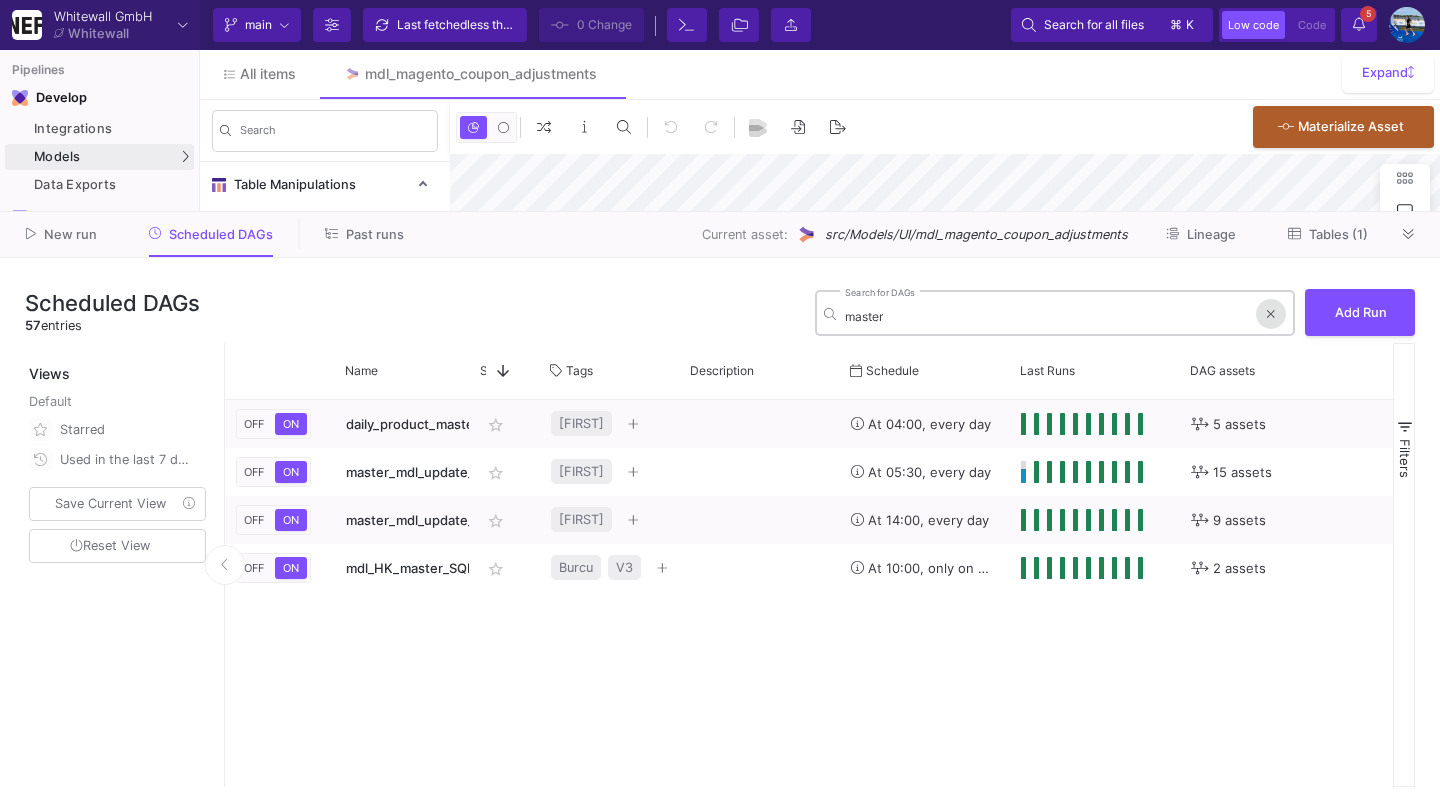 click 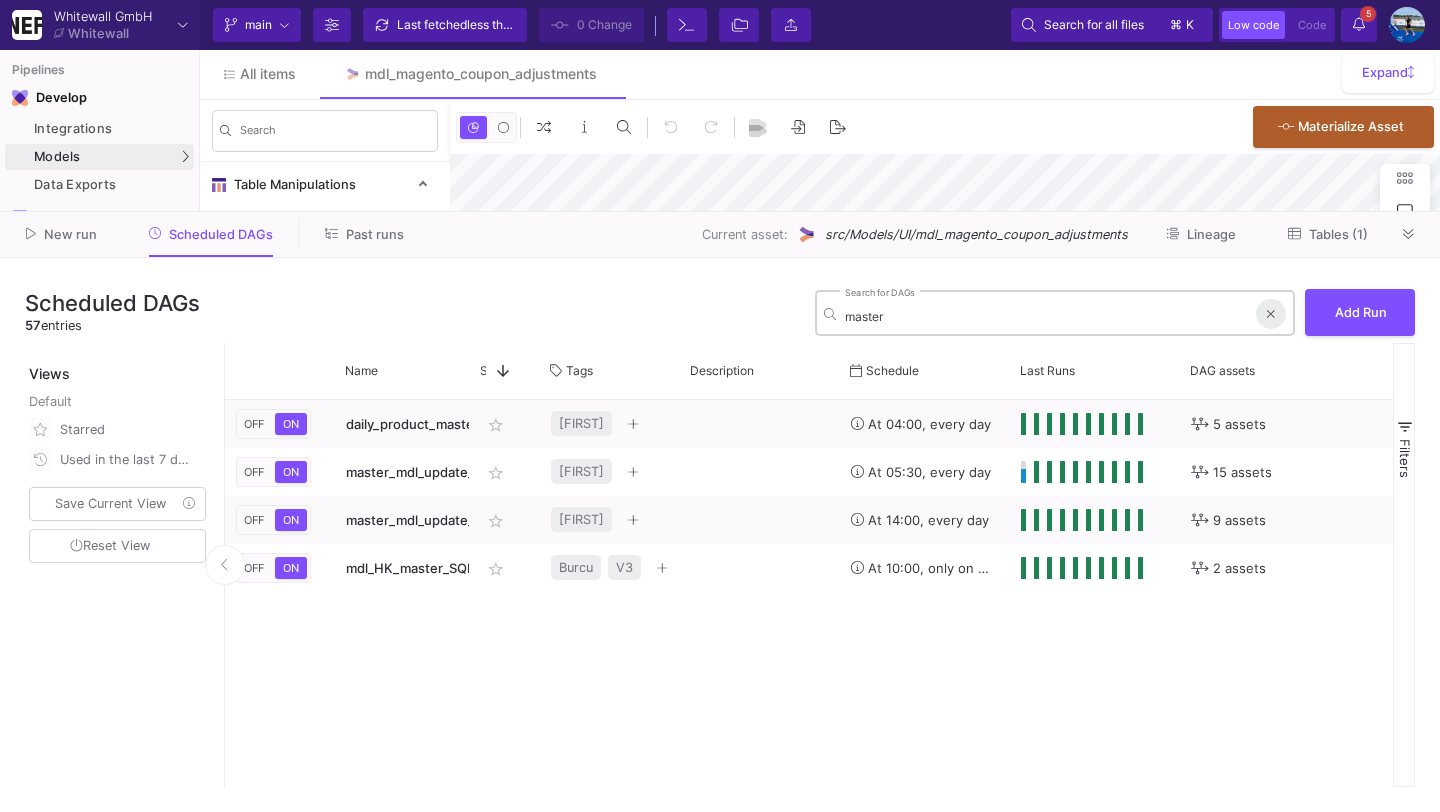 type 